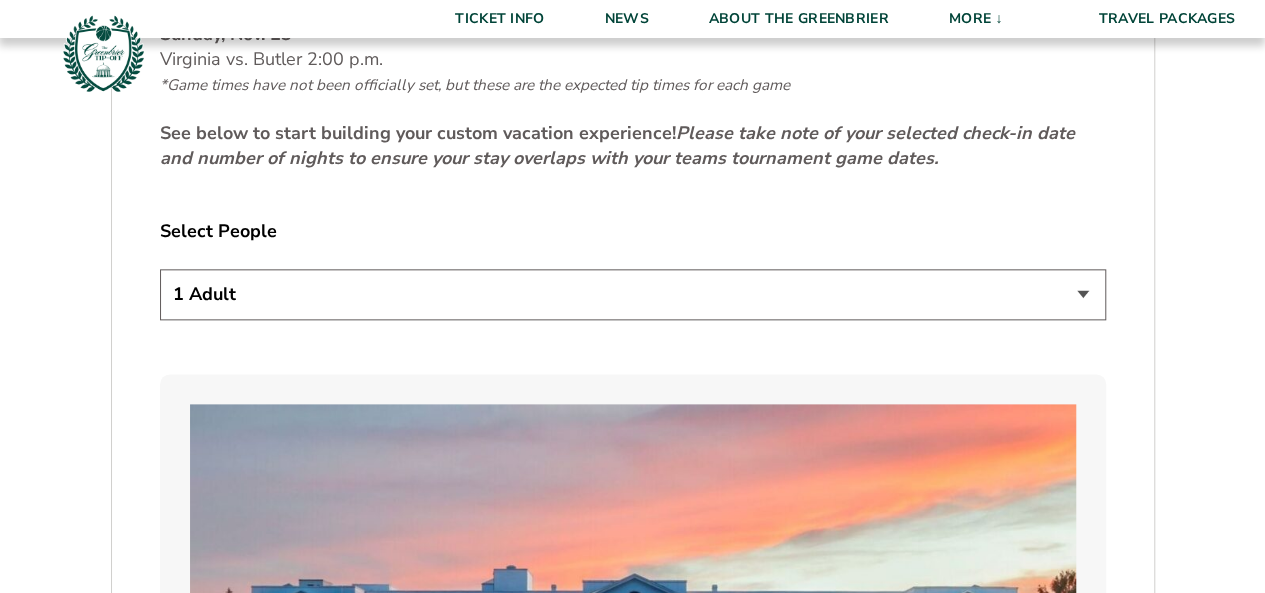 scroll, scrollTop: 1100, scrollLeft: 0, axis: vertical 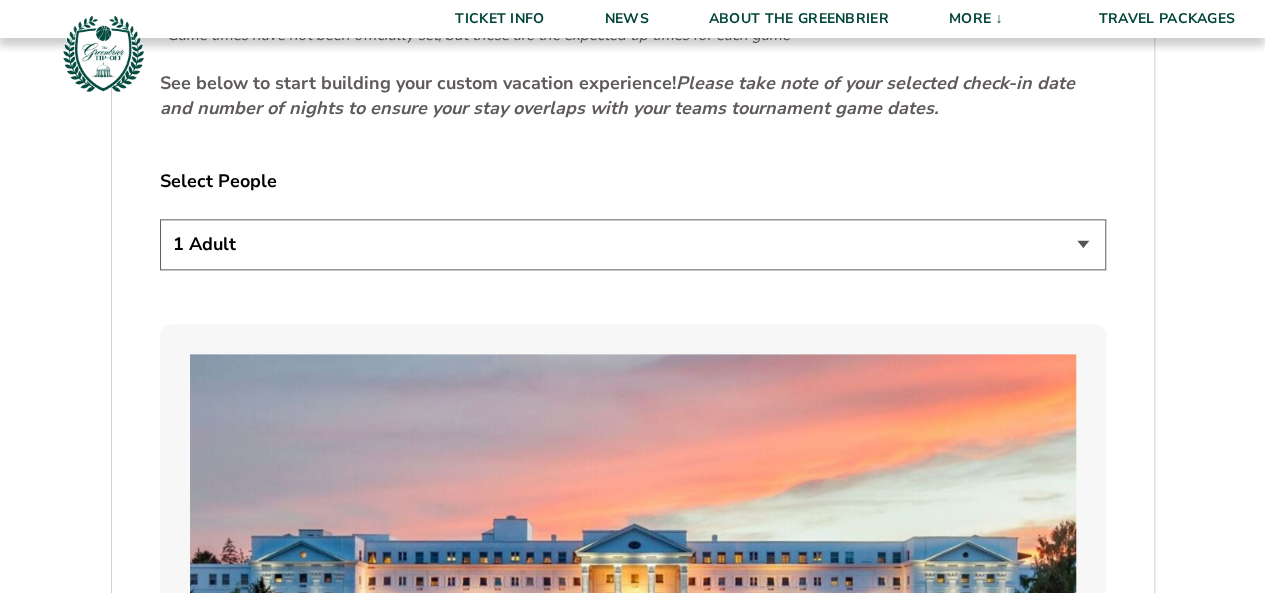 click on "1 Adult
2 Adults
3 Adults
4 Adults
2 Adults + 1 Child
2 Adults + 2 Children
2 Adults + 3 Children" at bounding box center (633, 244) 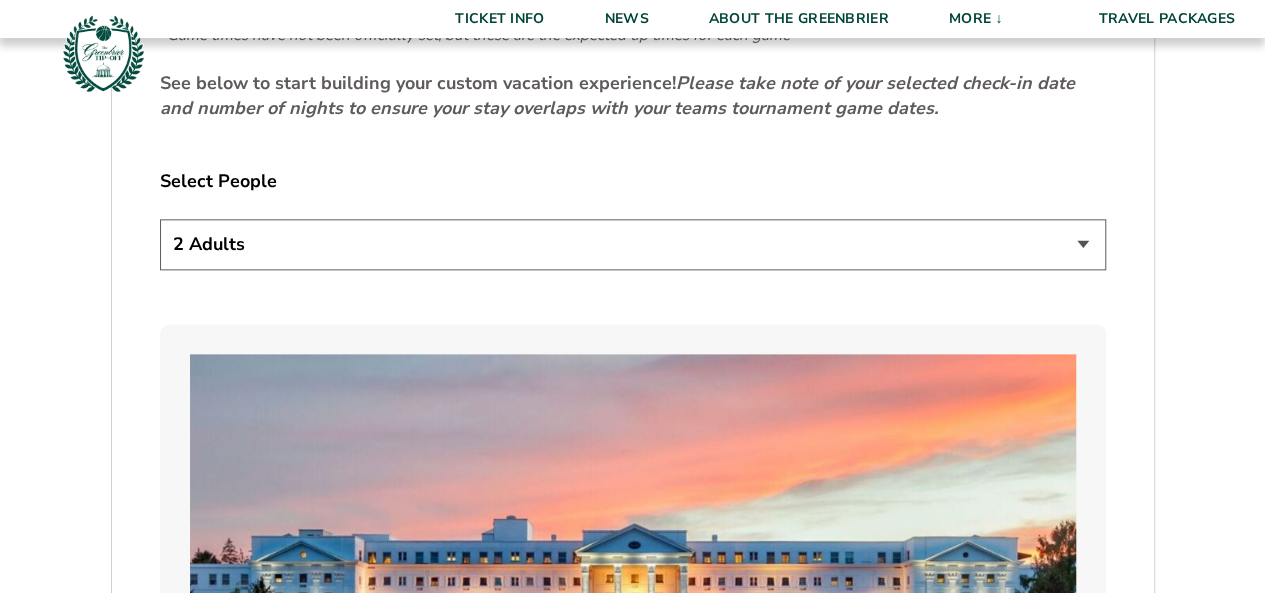 click on "1 Adult
2 Adults
3 Adults
4 Adults
2 Adults + 1 Child
2 Adults + 2 Children
2 Adults + 3 Children" at bounding box center [633, 244] 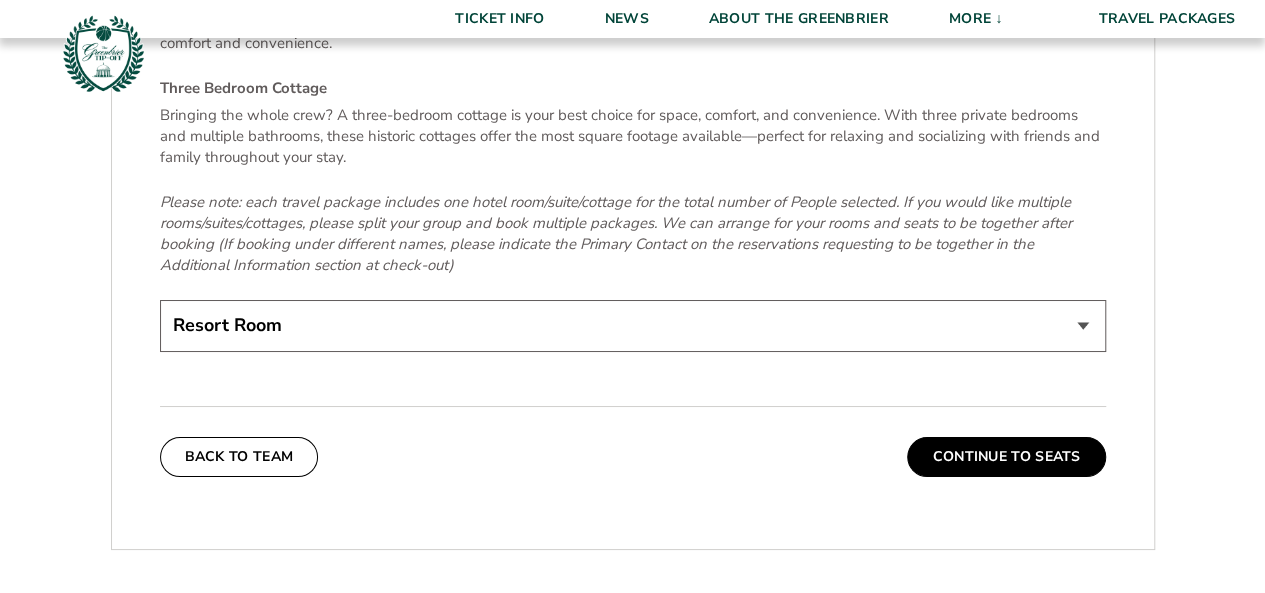 scroll, scrollTop: 3600, scrollLeft: 0, axis: vertical 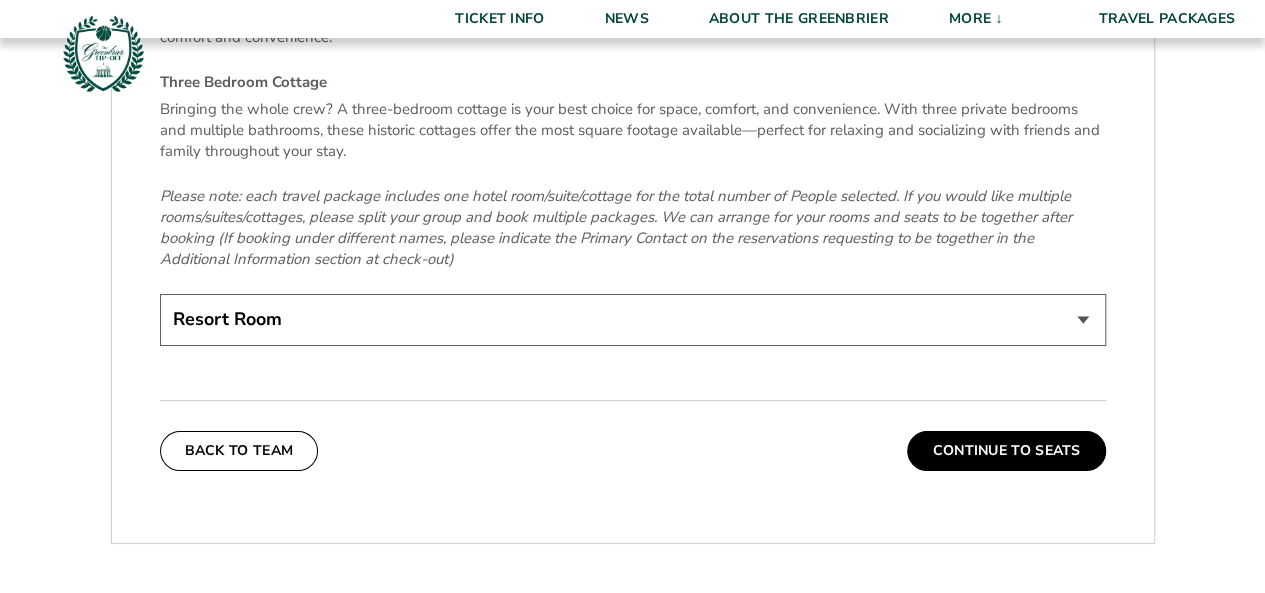 click on "Resort Room  One Bedroom Suite (+$200 per night) Two Bedroom Suite (+$475 per night) One Bedroom Cottage (+$275 per night) Two Bedroom Cottage (+$875 per night) Three Bedroom Cottage (+$1475 per night)" at bounding box center (633, 319) 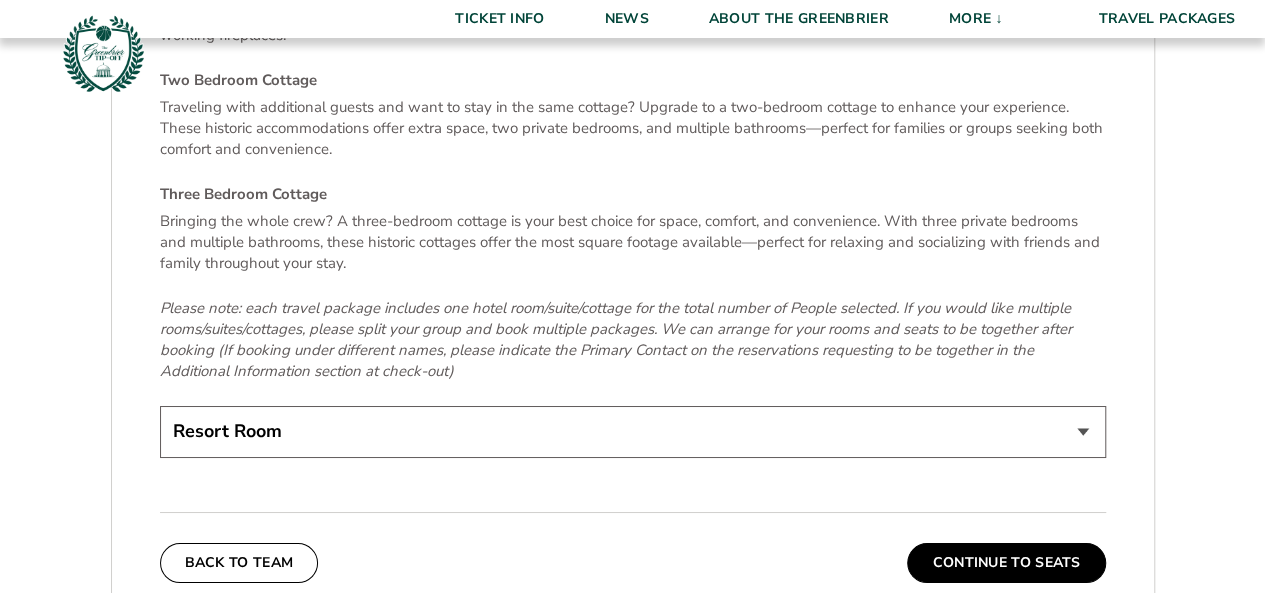 scroll, scrollTop: 3600, scrollLeft: 0, axis: vertical 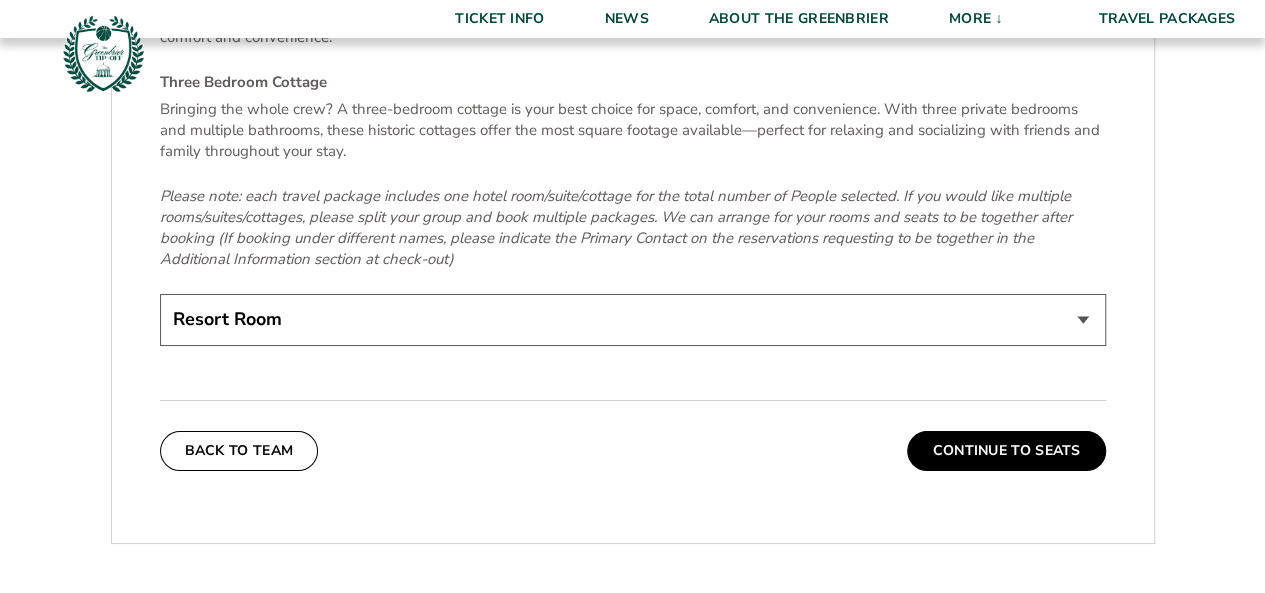 click on "Resort Room  One Bedroom Suite (+$200 per night) Two Bedroom Suite (+$475 per night) One Bedroom Cottage (+$275 per night) Two Bedroom Cottage (+$875 per night) Three Bedroom Cottage (+$1475 per night)" at bounding box center [633, 319] 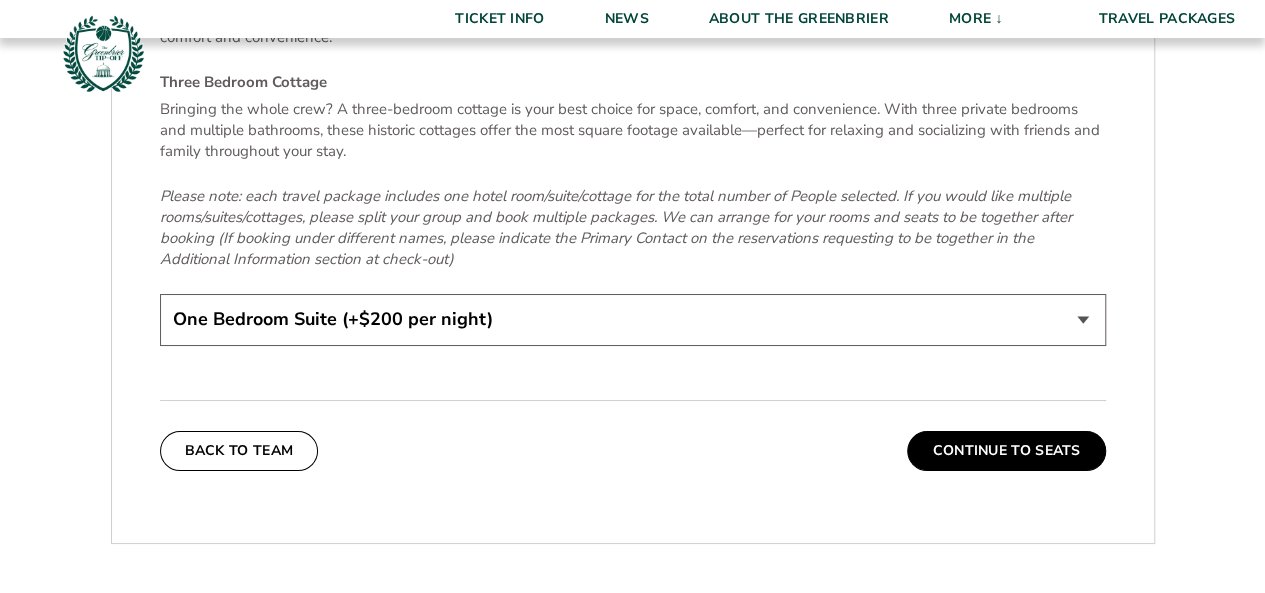 click on "Resort Room  One Bedroom Suite (+$200 per night) Two Bedroom Suite (+$475 per night) One Bedroom Cottage (+$275 per night) Two Bedroom Cottage (+$875 per night) Three Bedroom Cottage (+$1475 per night)" at bounding box center (633, 319) 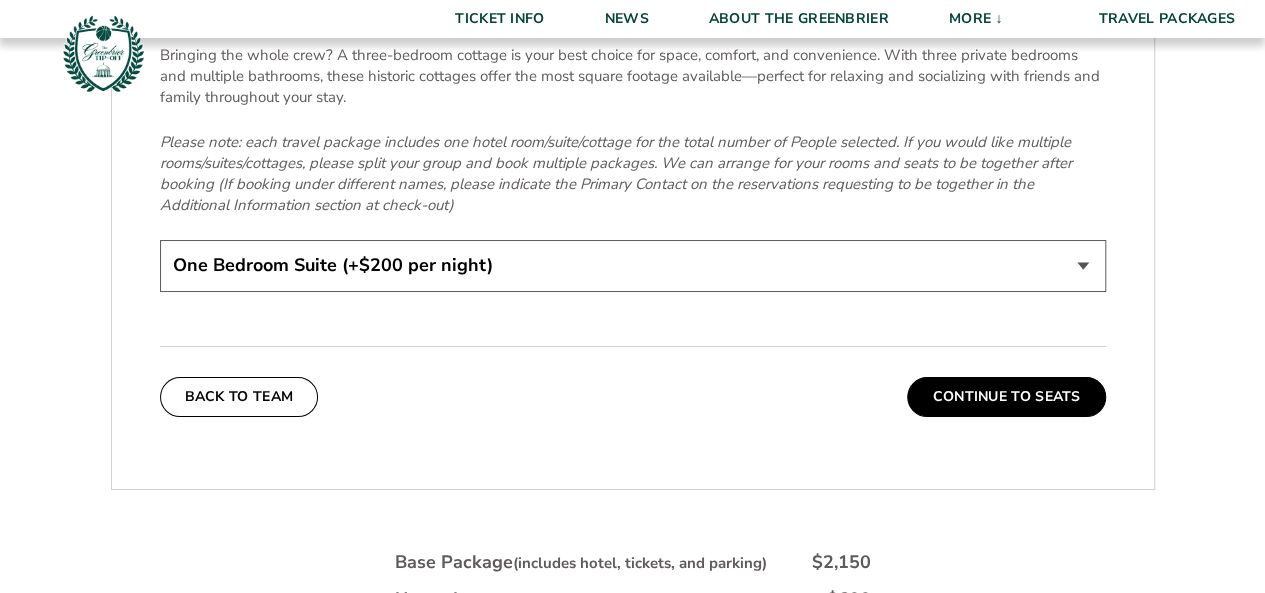 scroll, scrollTop: 3700, scrollLeft: 0, axis: vertical 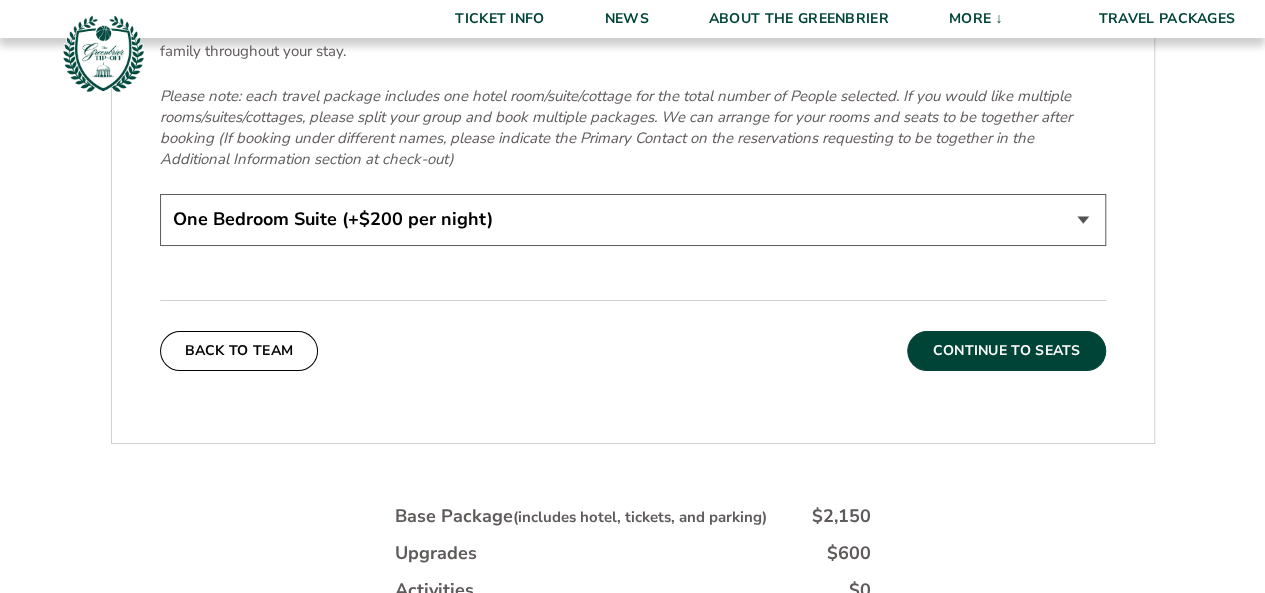click on "Continue To Seats" at bounding box center [1006, 351] 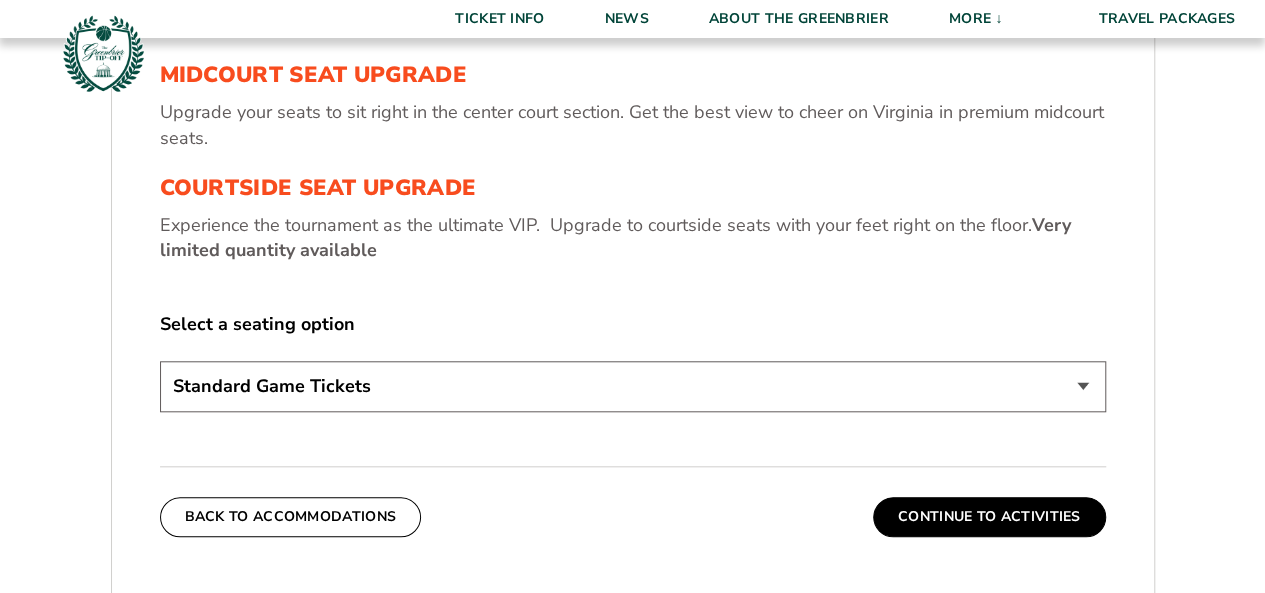 scroll, scrollTop: 780, scrollLeft: 0, axis: vertical 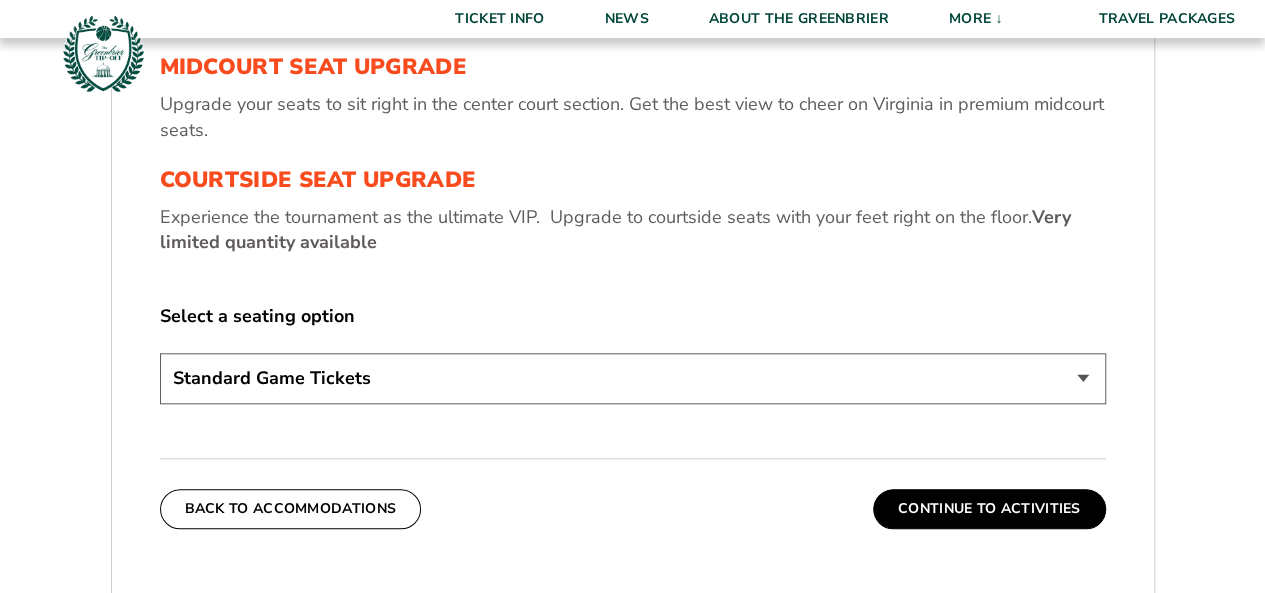 click on "Standard Game Tickets
Midcourt Seat Upgrade (+$130 per person)
Courtside Seat Upgrade (+$590 per person)" at bounding box center [633, 378] 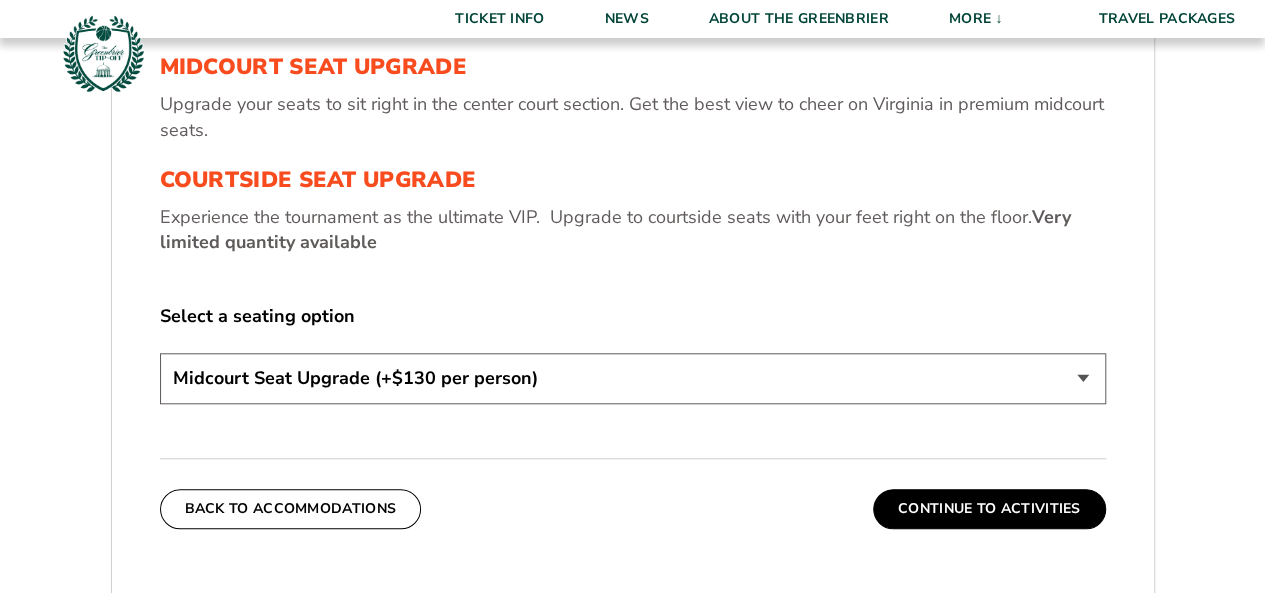 click on "Standard Game Tickets
Midcourt Seat Upgrade (+$130 per person)
Courtside Seat Upgrade (+$590 per person)" at bounding box center (633, 378) 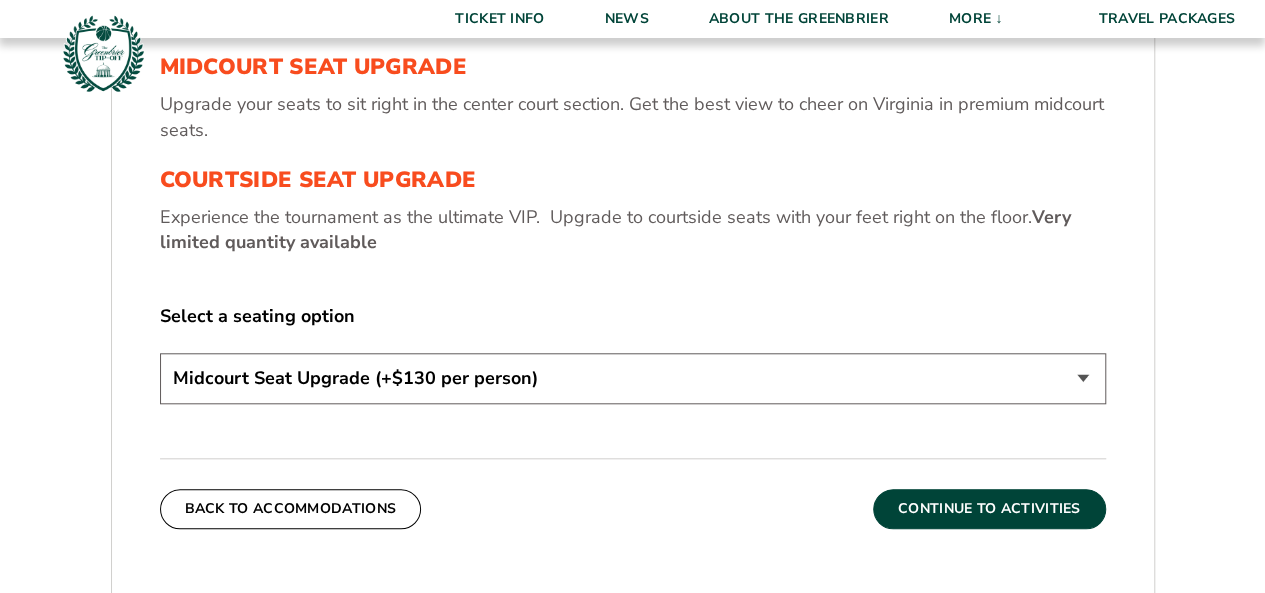 click on "Continue To Activities" at bounding box center (989, 509) 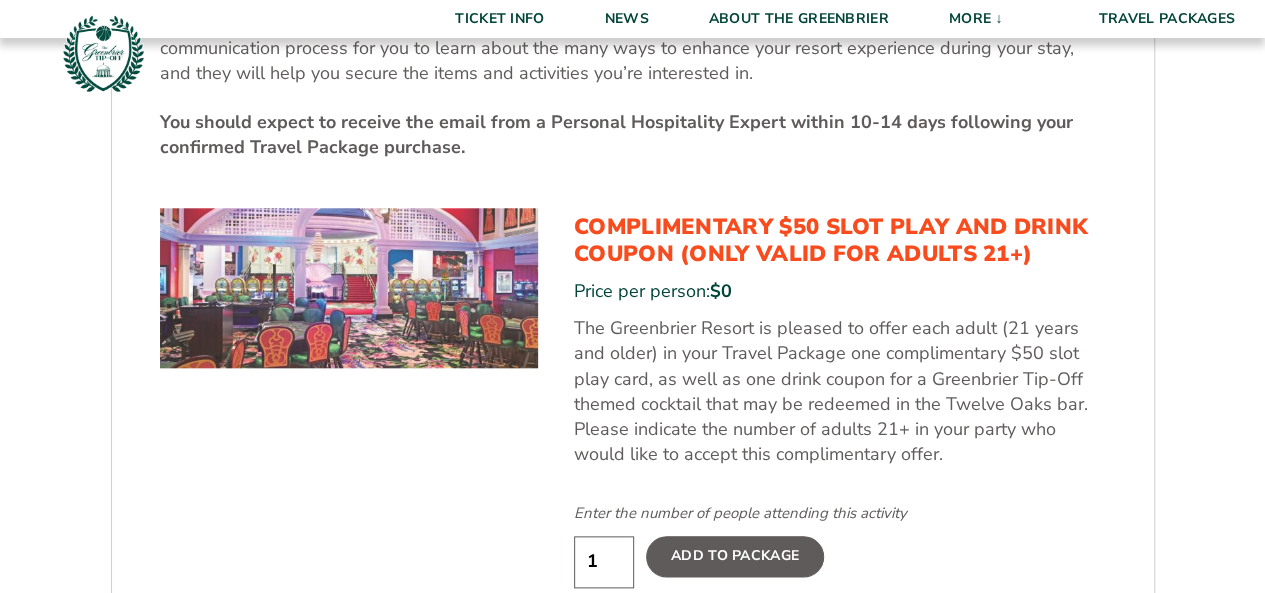 scroll, scrollTop: 980, scrollLeft: 0, axis: vertical 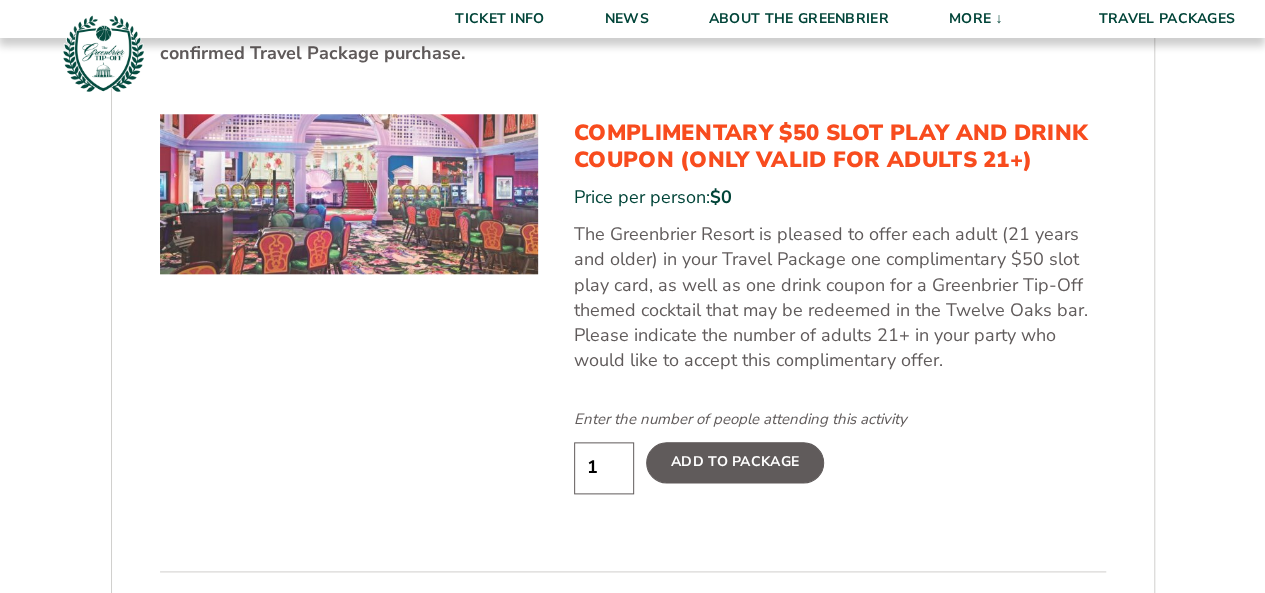 click on "1" at bounding box center (604, 467) 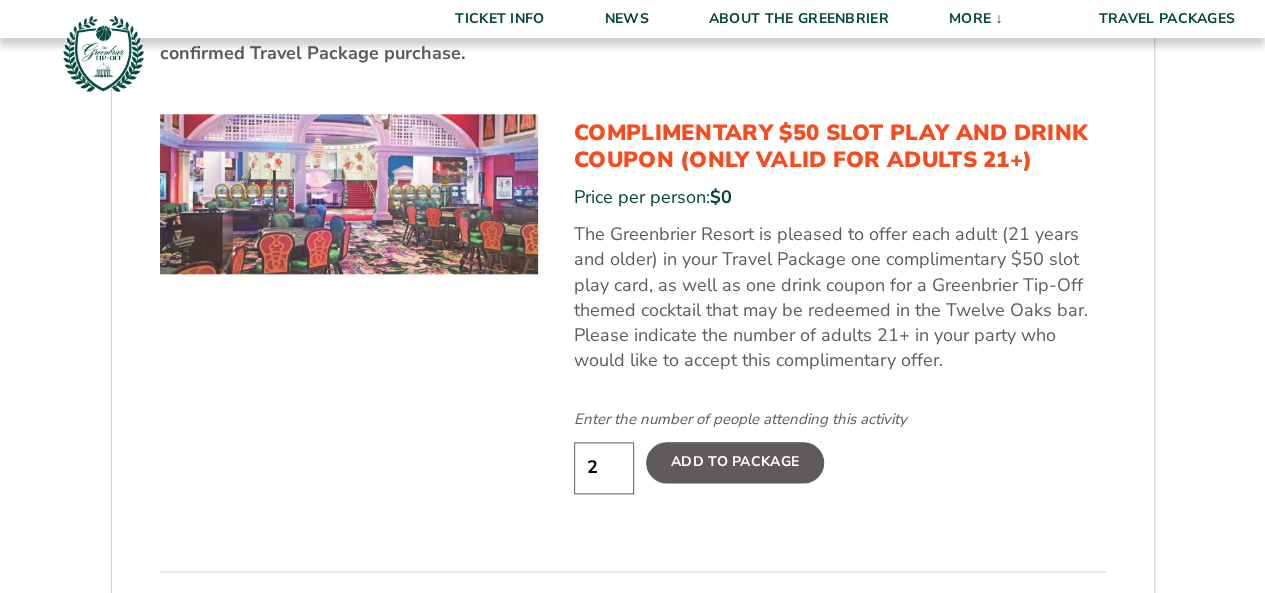 type on "2" 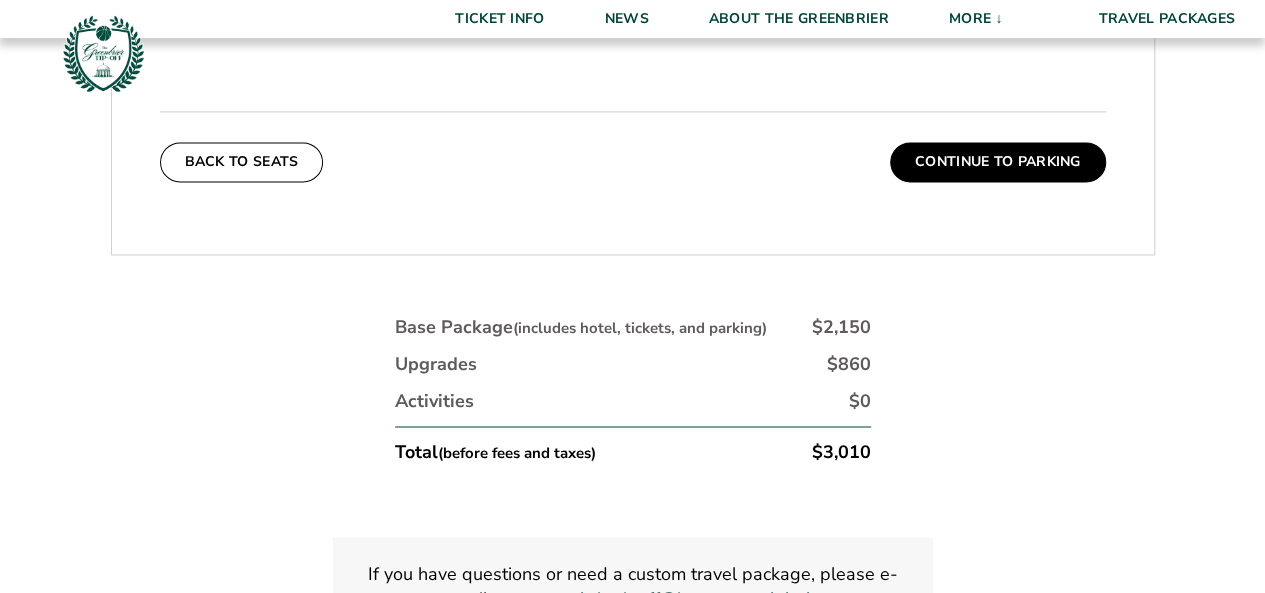 scroll, scrollTop: 1480, scrollLeft: 0, axis: vertical 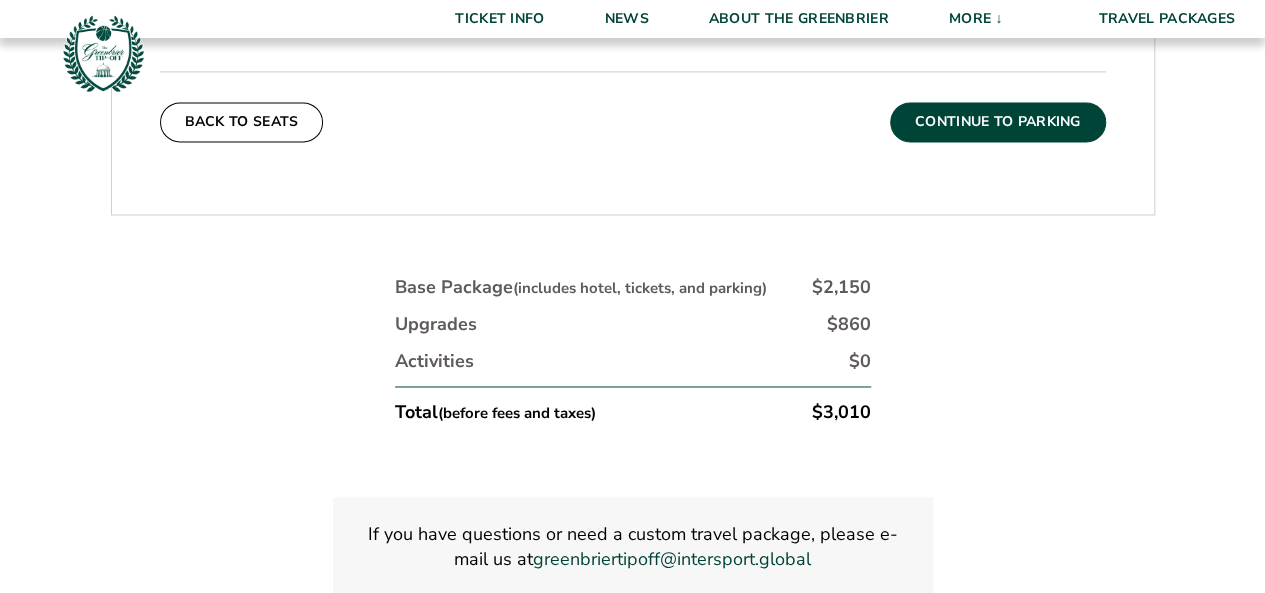 click on "Continue To Parking" at bounding box center (998, 122) 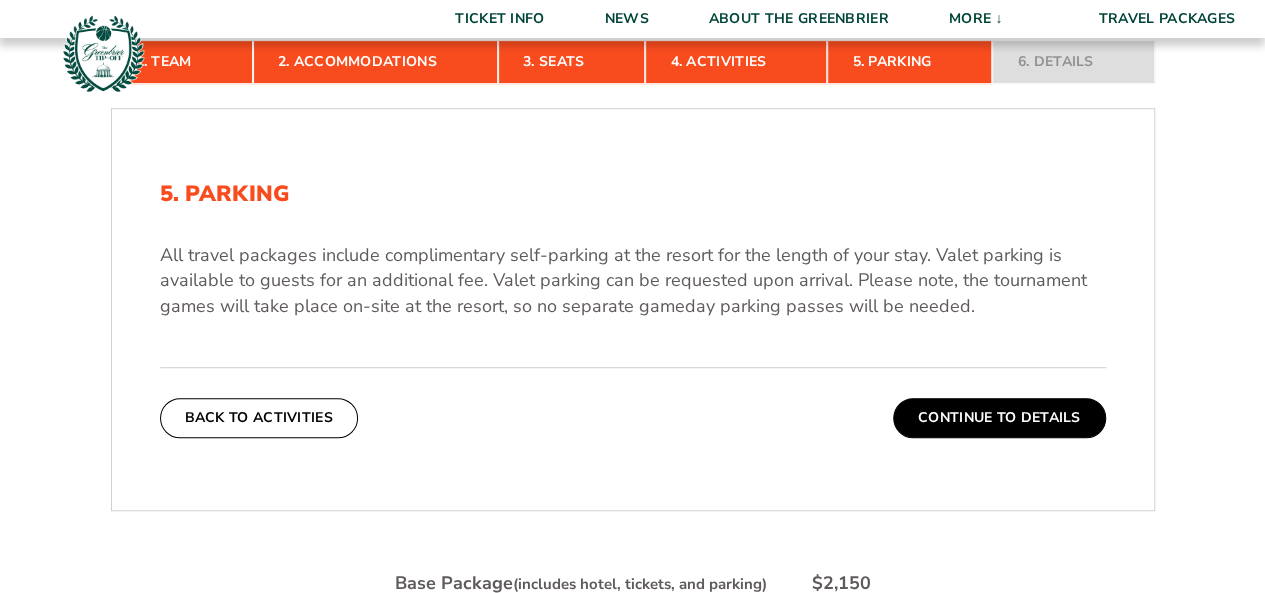 scroll, scrollTop: 480, scrollLeft: 0, axis: vertical 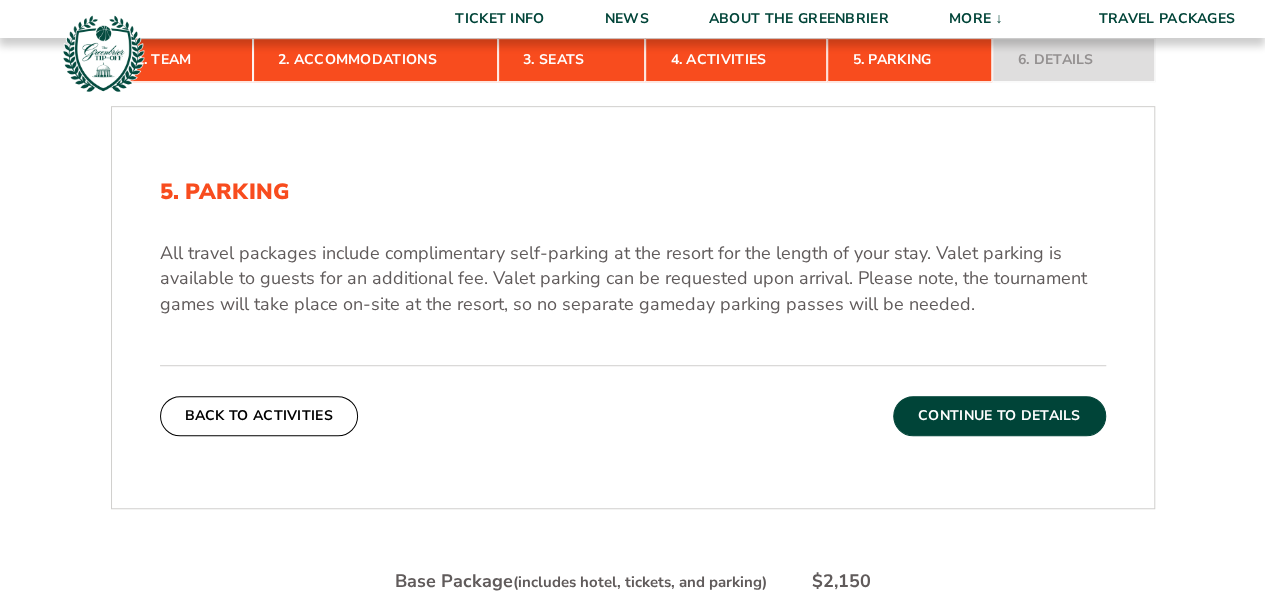 click on "Continue To Details" at bounding box center [999, 416] 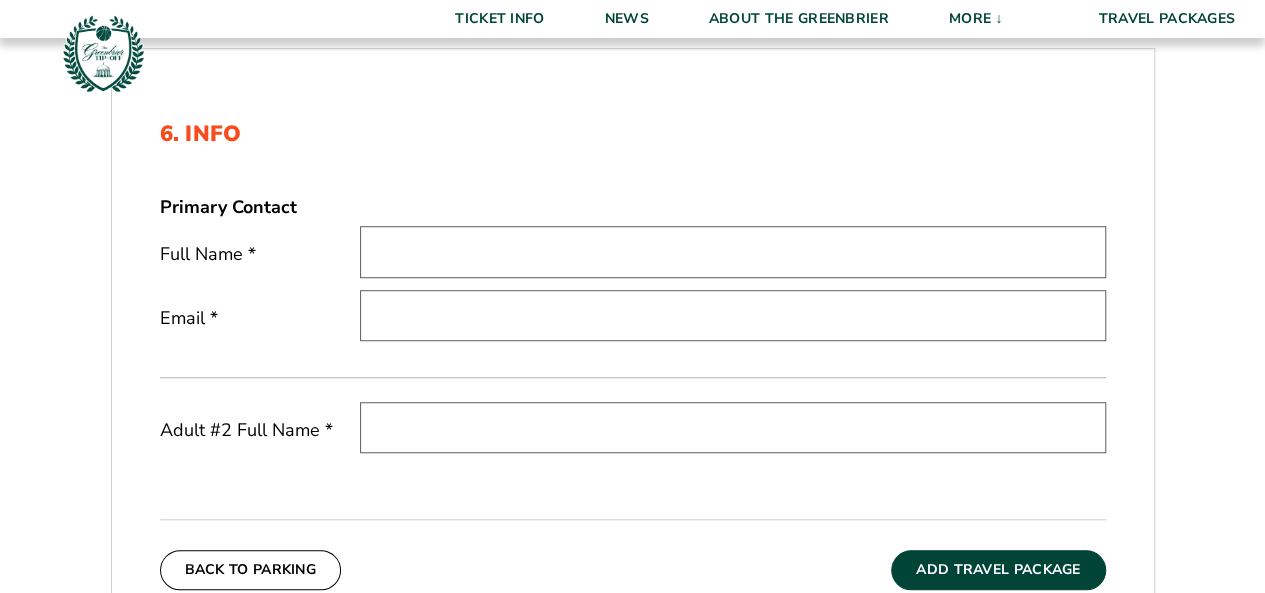 scroll, scrollTop: 580, scrollLeft: 0, axis: vertical 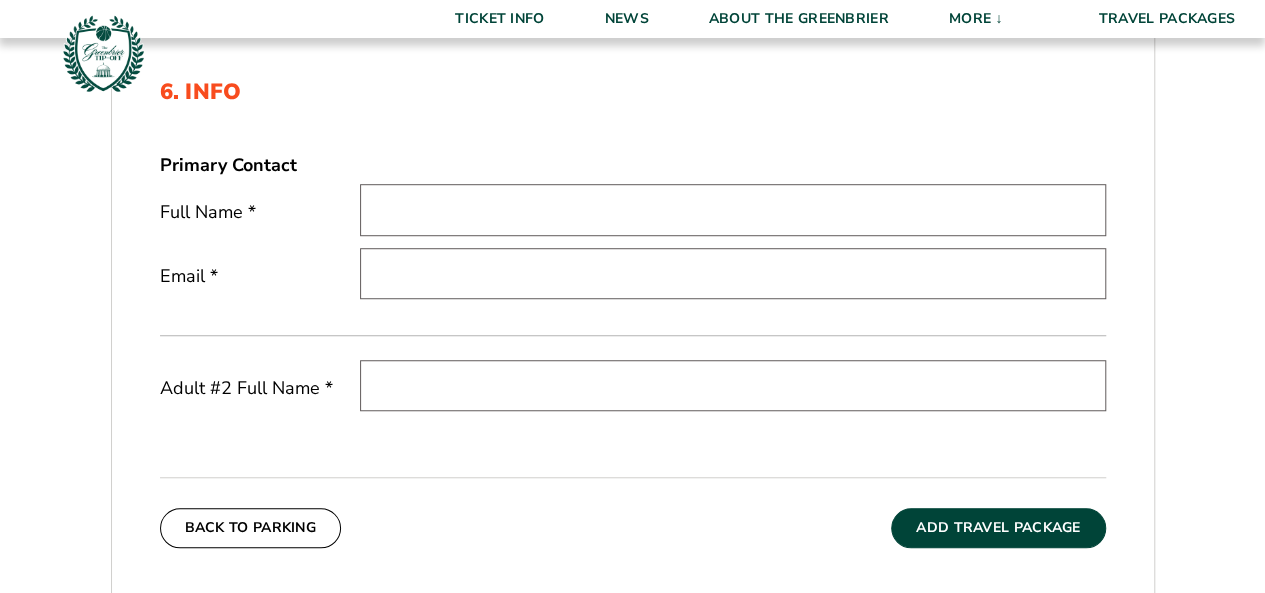 click at bounding box center (733, 209) 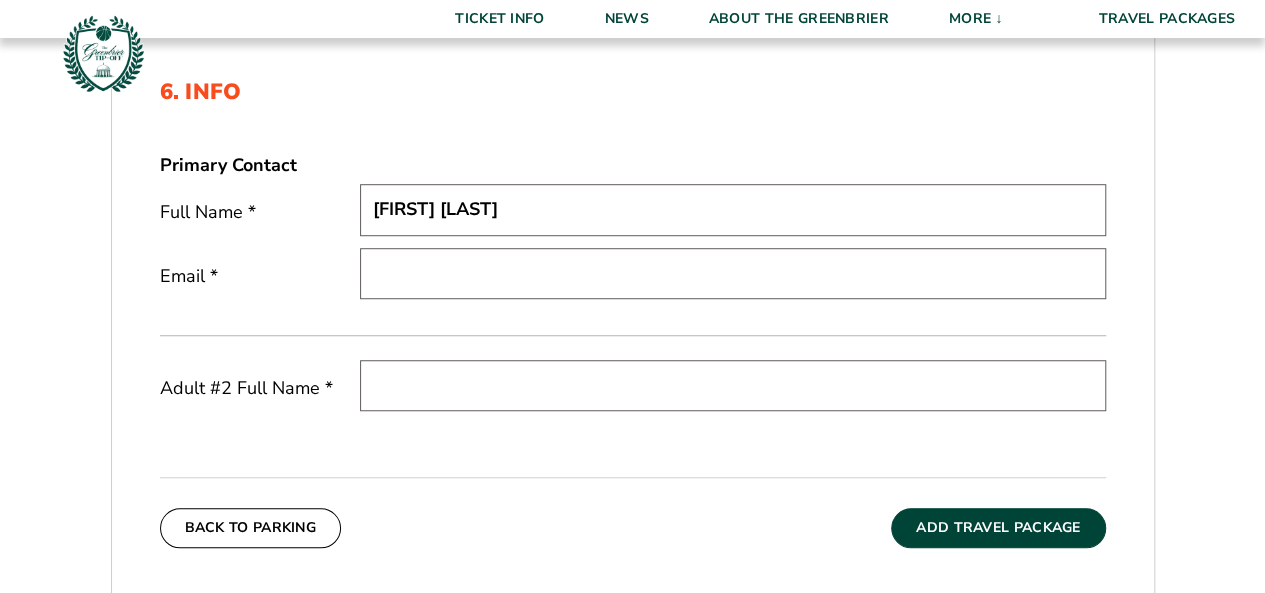 type on "[FIRST] [LAST]" 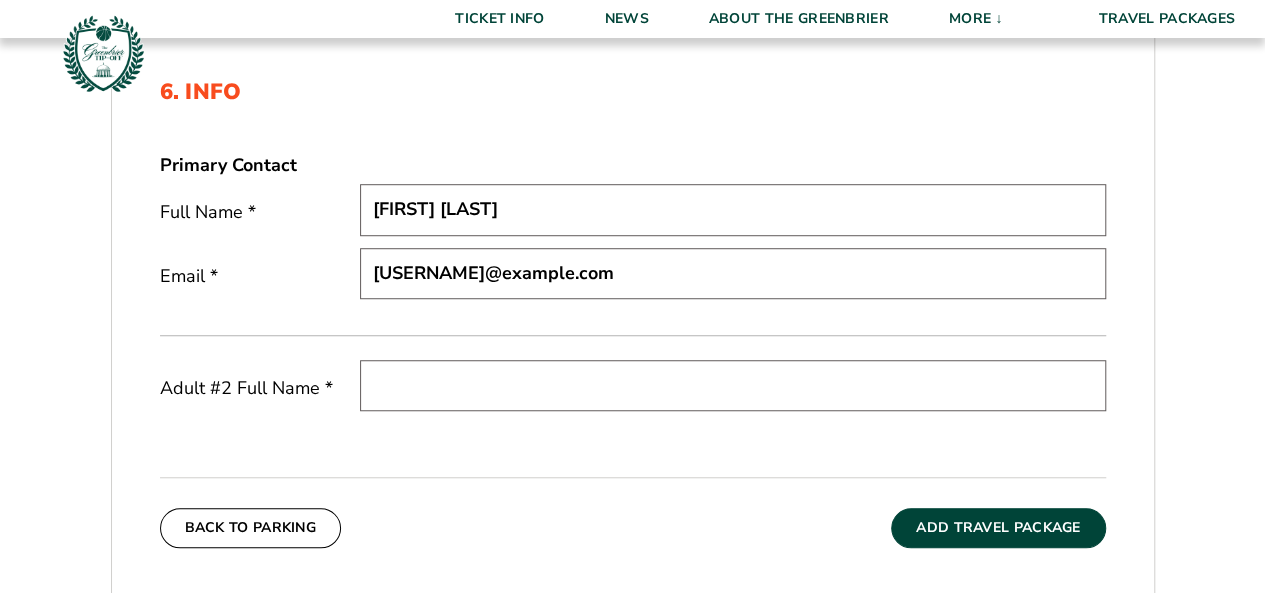 click at bounding box center [733, 385] 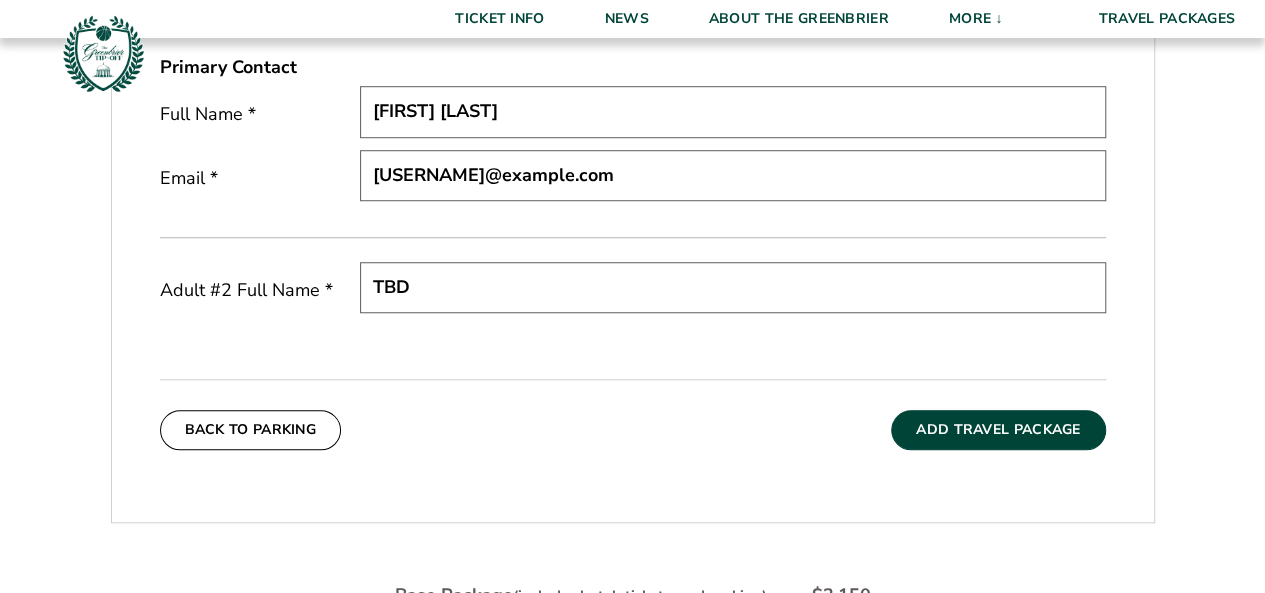 scroll, scrollTop: 680, scrollLeft: 0, axis: vertical 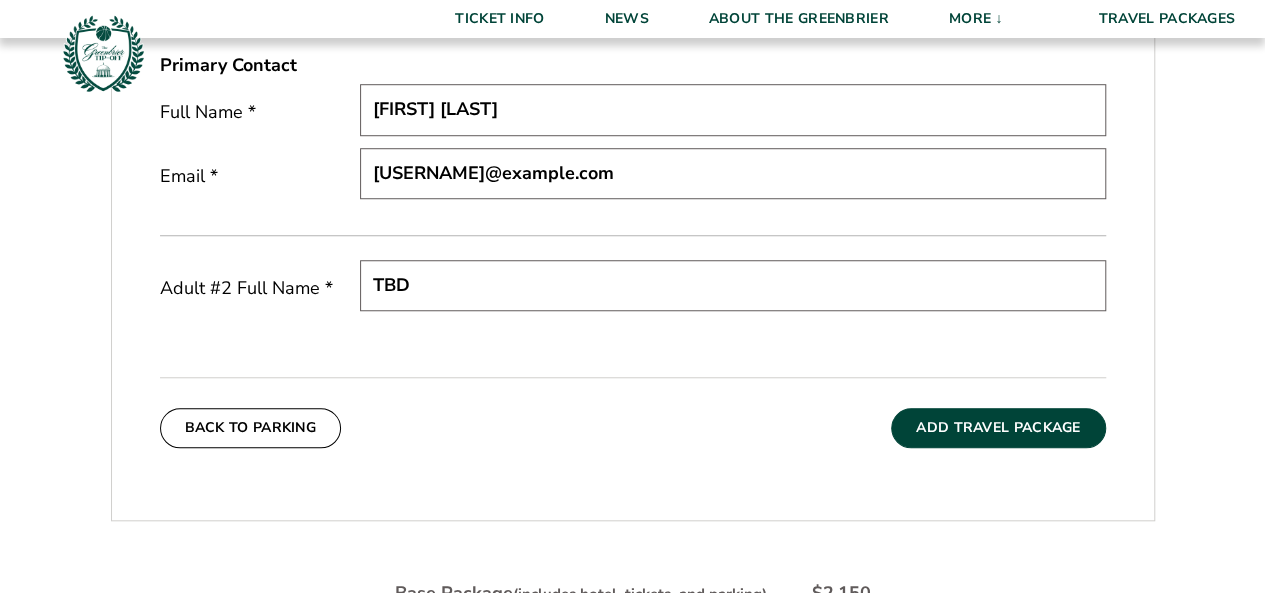 type on "TBD" 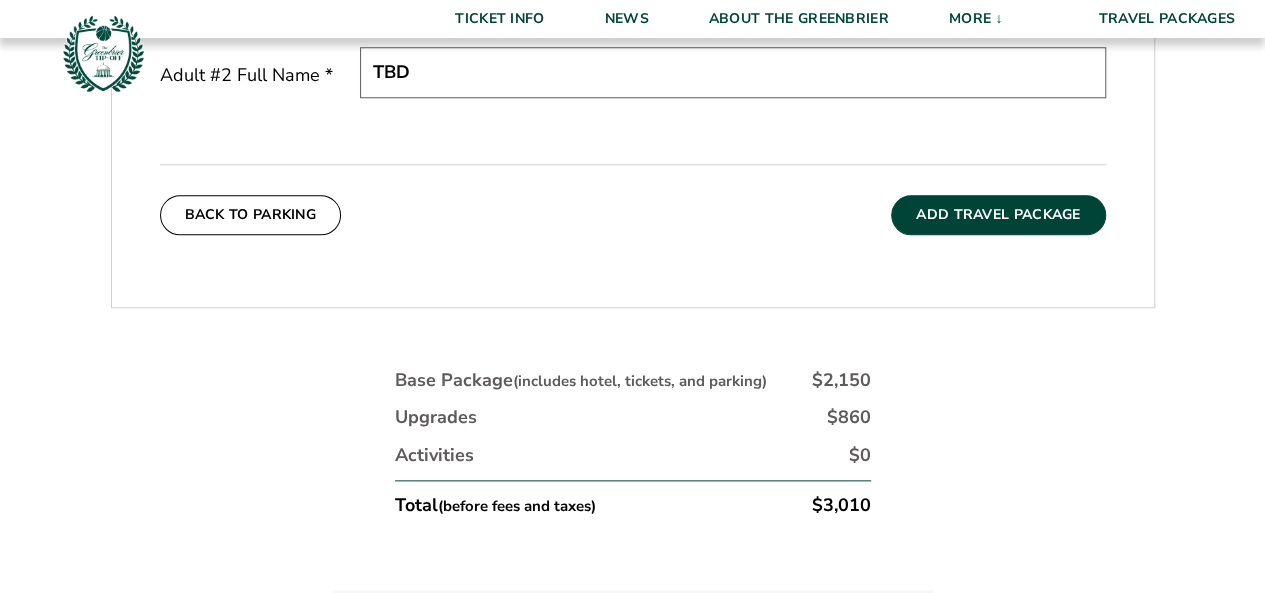 scroll, scrollTop: 980, scrollLeft: 0, axis: vertical 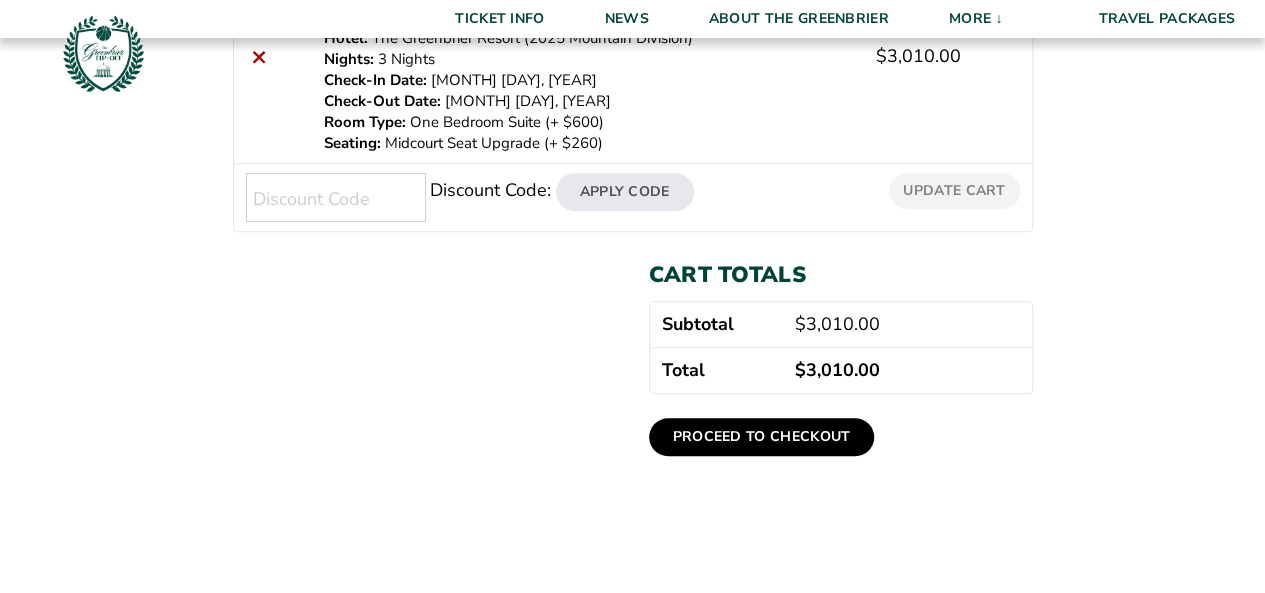 click on "Proceed to checkout" at bounding box center [762, 437] 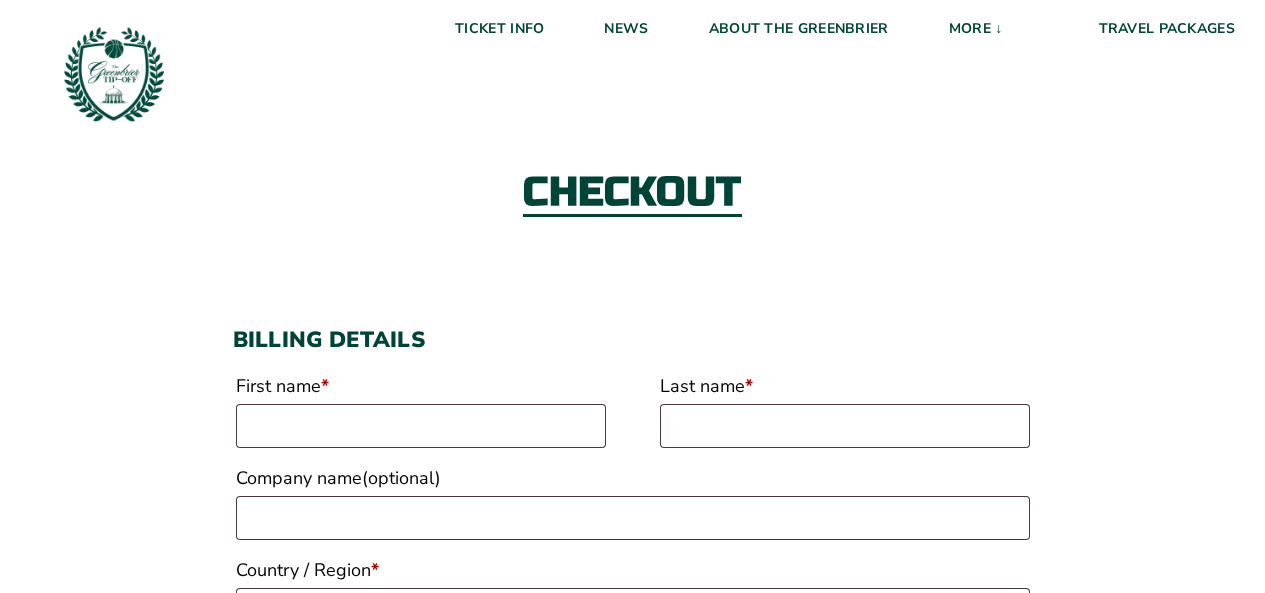 scroll, scrollTop: 0, scrollLeft: 0, axis: both 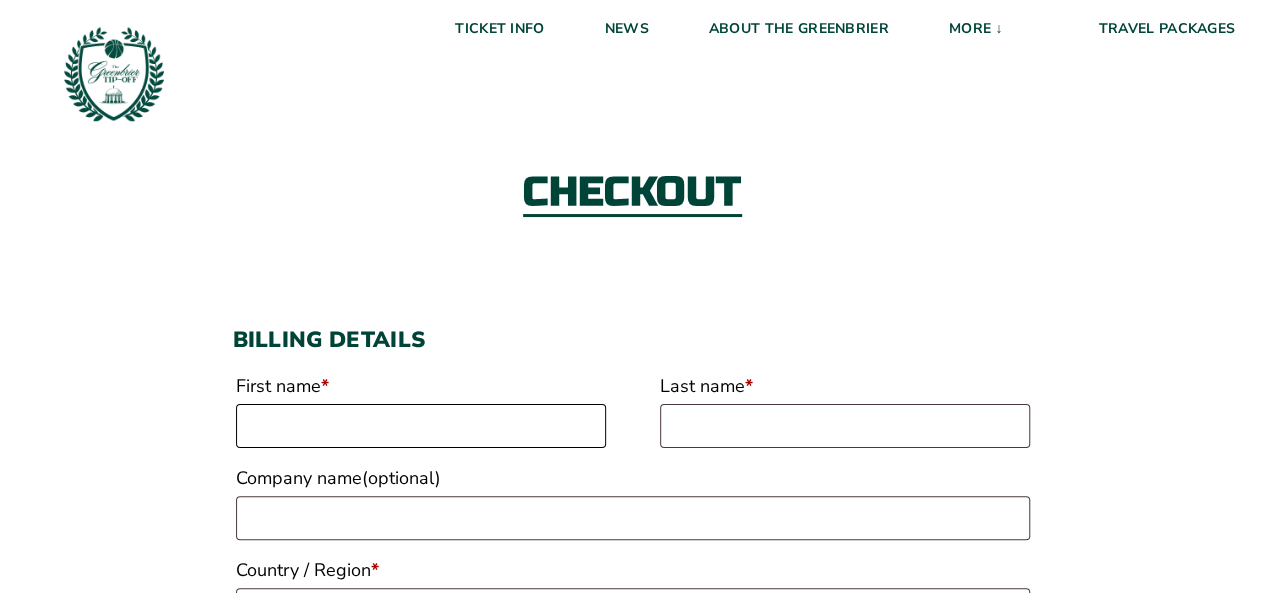 click on "First name  *" at bounding box center (421, 426) 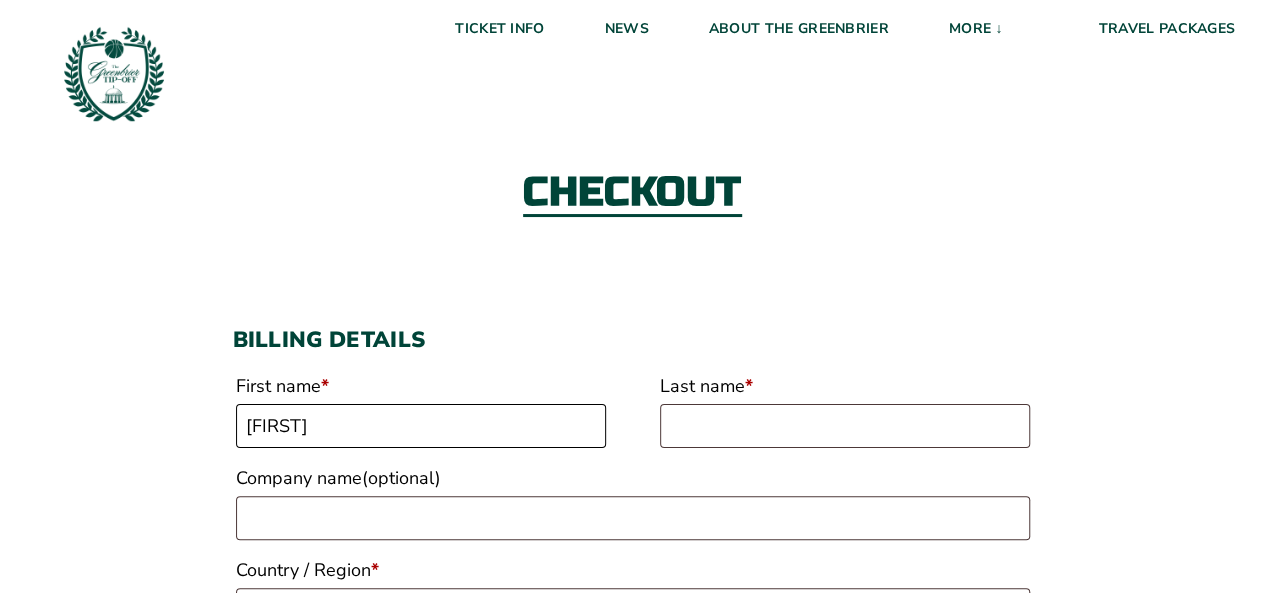 type on "[LAST]" 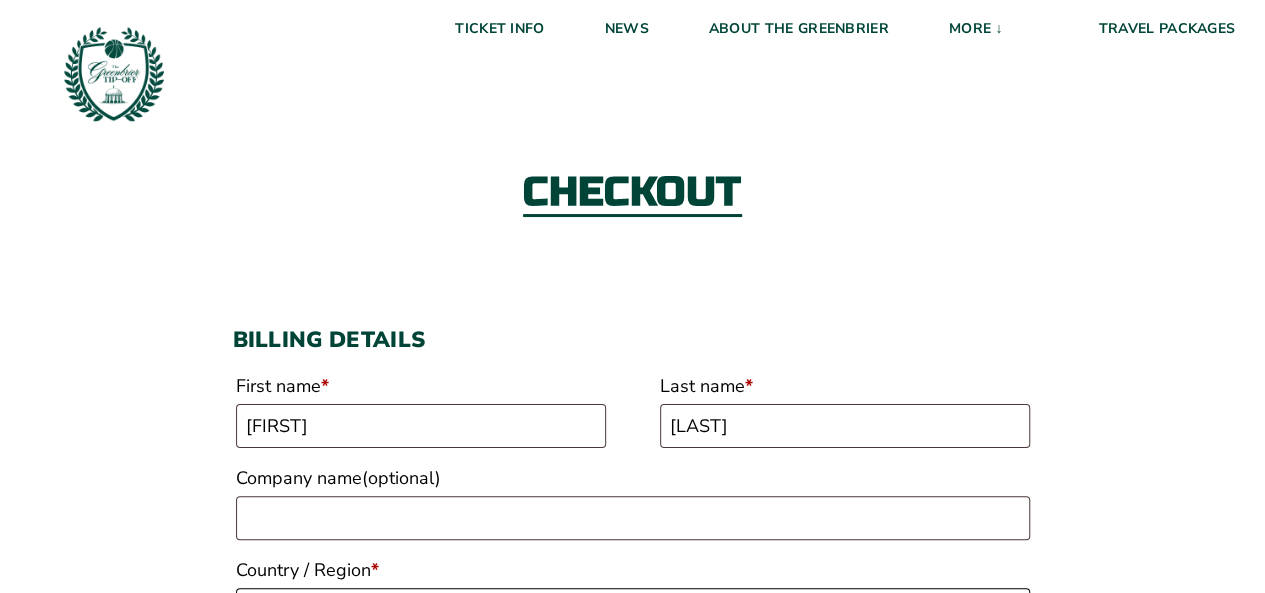 select on "[COUNTRY]" 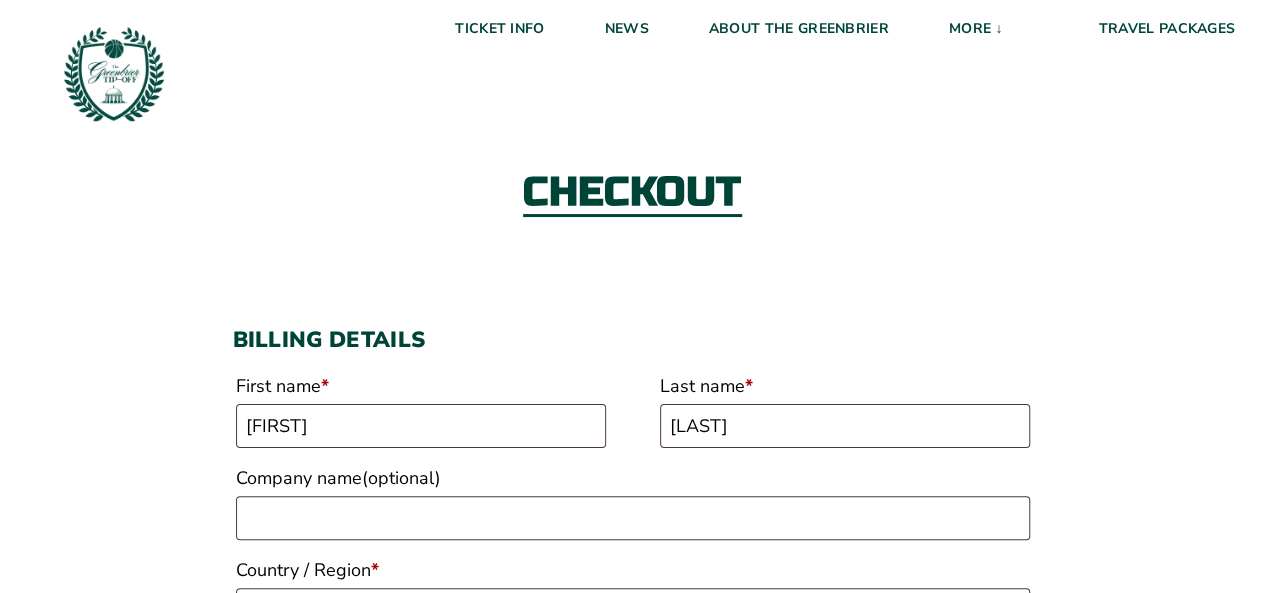 select on "[STATE]" 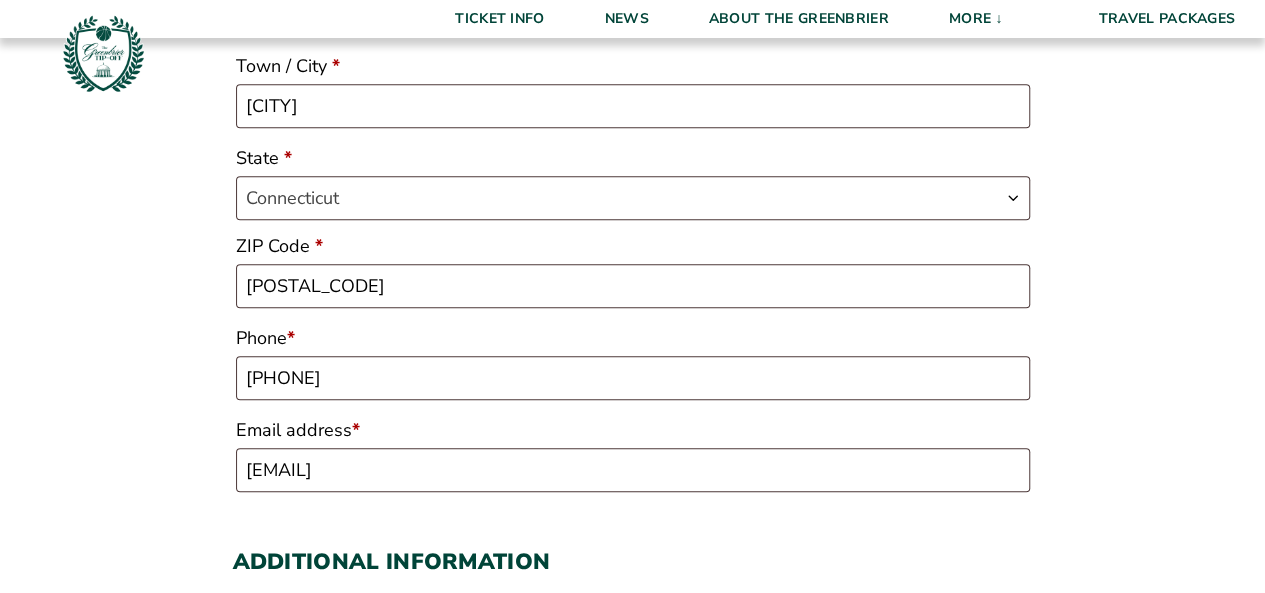 scroll, scrollTop: 926, scrollLeft: 0, axis: vertical 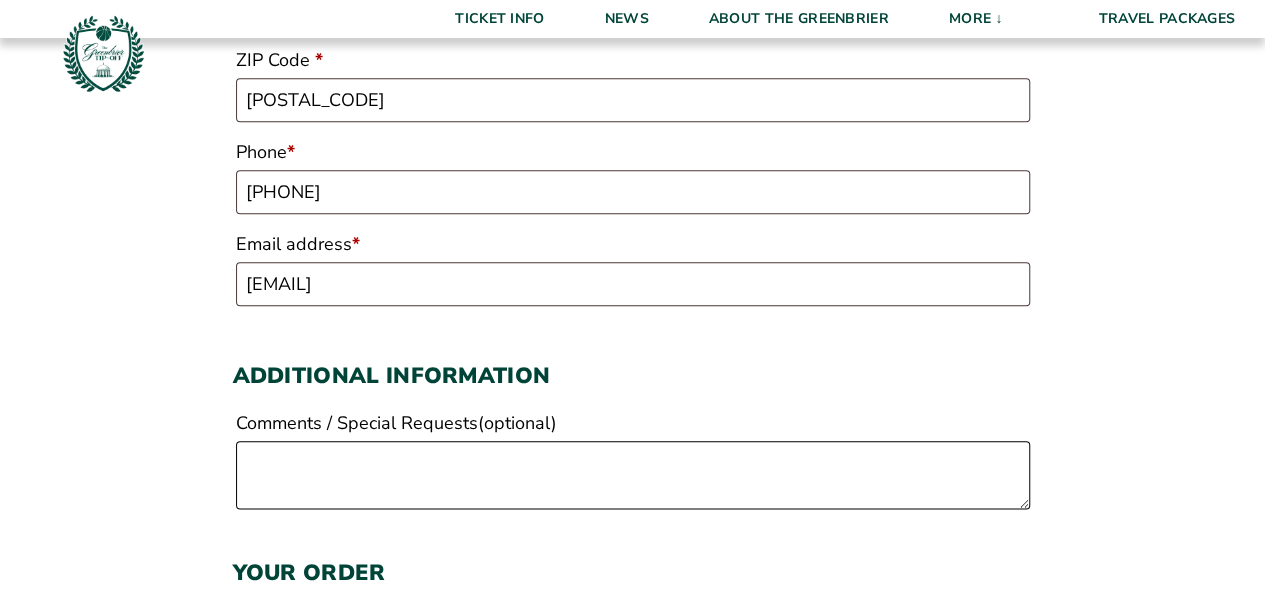 click on "Comments / Special Requests  (optional)" at bounding box center [633, 475] 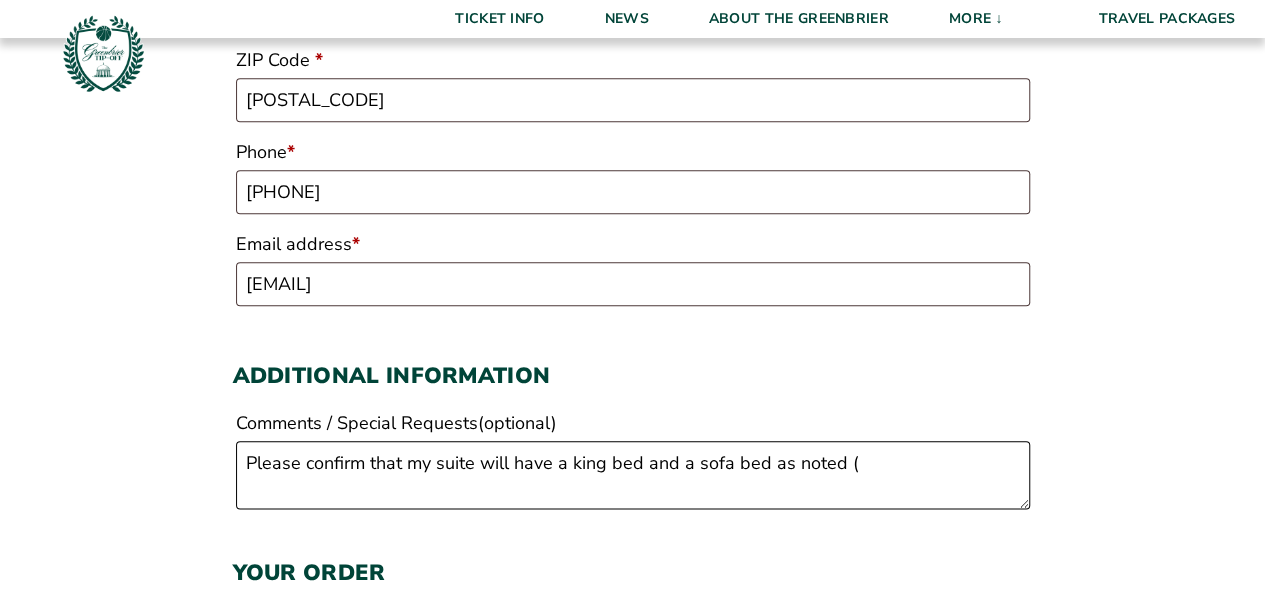 drag, startPoint x: 550, startPoint y: 461, endPoint x: 555, endPoint y: 447, distance: 14.866069 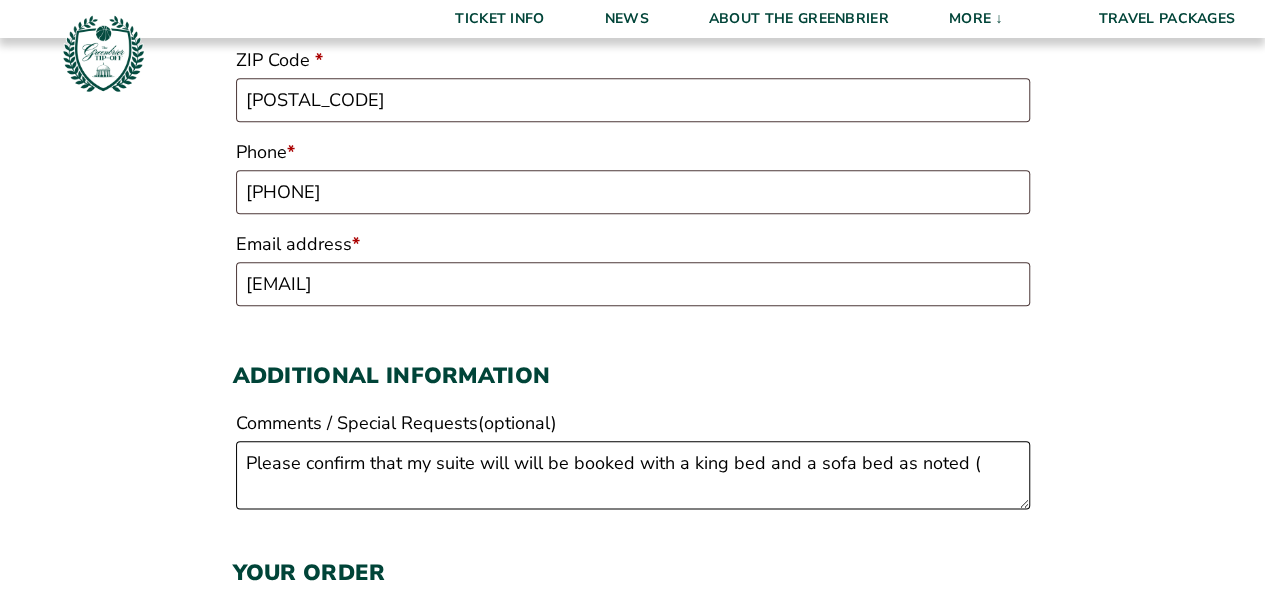 click on "Please confirm that my suite will will be booked with a king bed and a sofa bed as noted (" at bounding box center [633, 475] 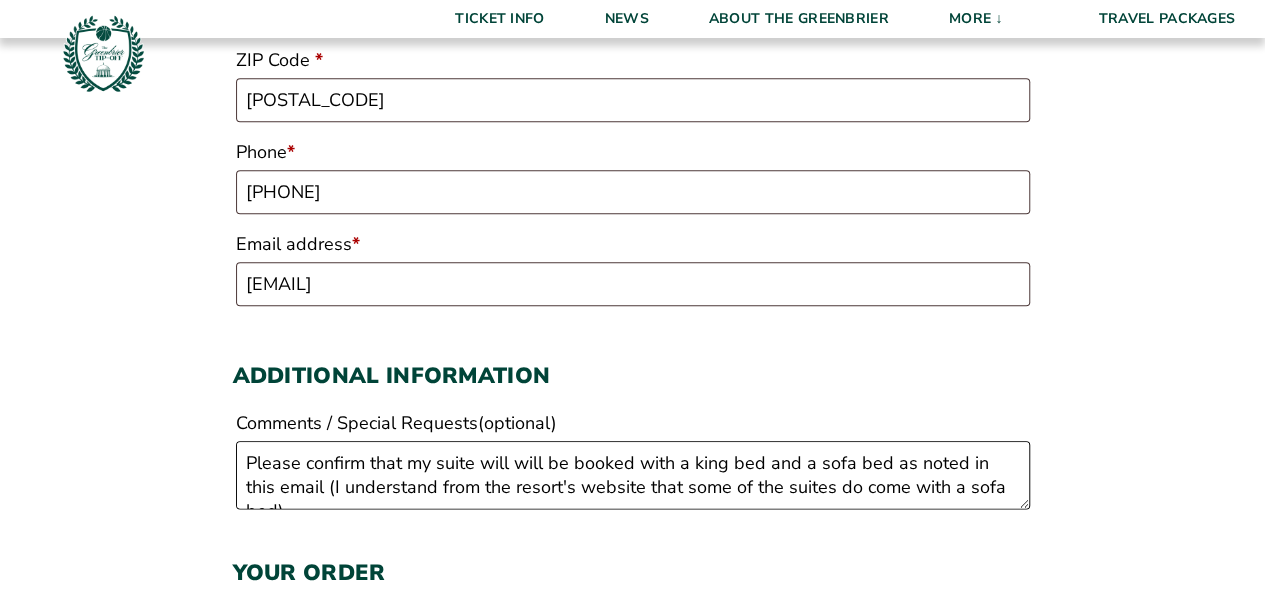 click on "Please confirm that my suite will will be booked with a king bed and a sofa bed as noted in this email (I understand from the resort's website that some of the suites do come with a sofa bed)." at bounding box center [633, 475] 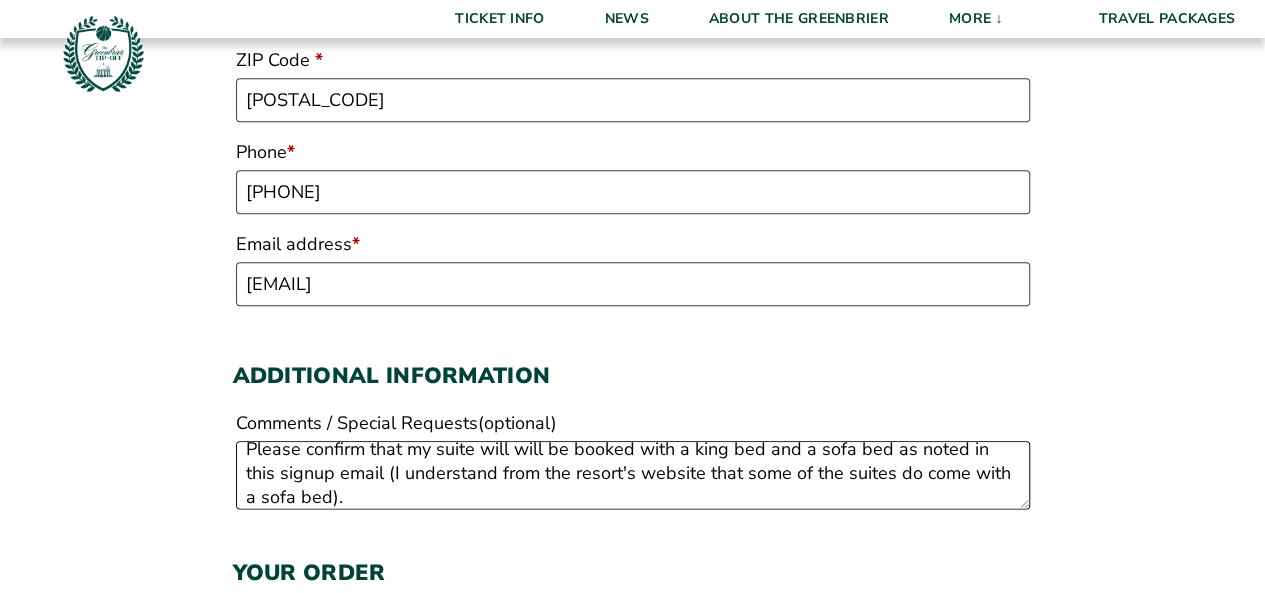 scroll, scrollTop: 24, scrollLeft: 0, axis: vertical 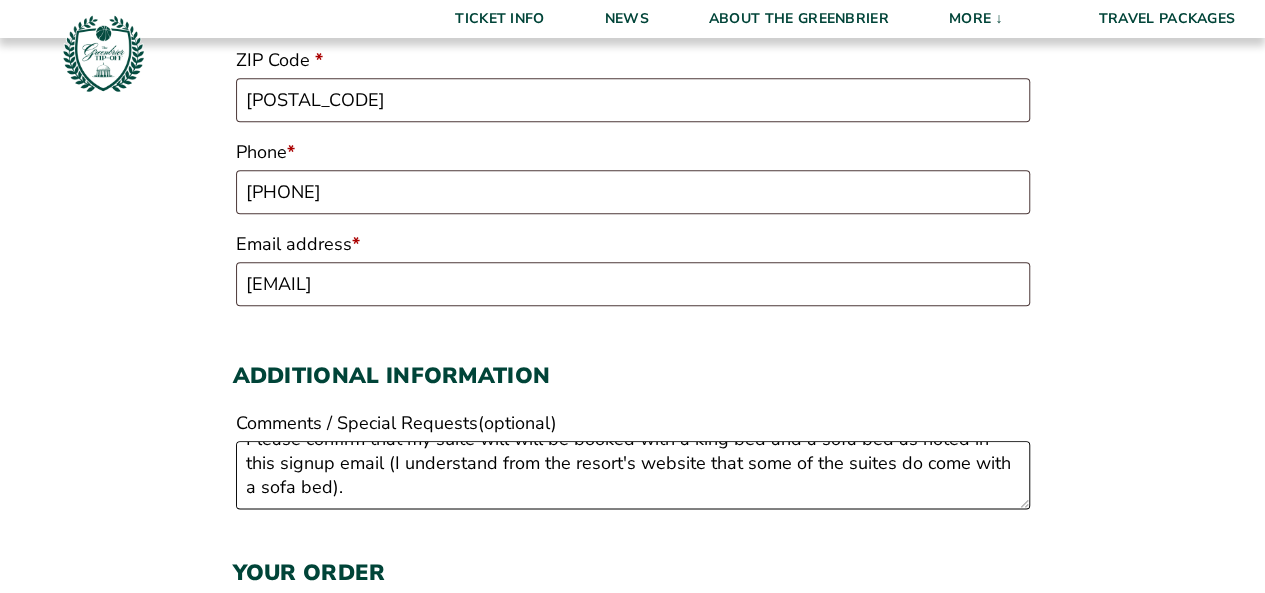 click on "Please confirm that my suite will will be booked with a king bed and a sofa bed as noted in this signup email (I understand from the resort's website that some of the suites do come with a sofa bed)." at bounding box center [633, 475] 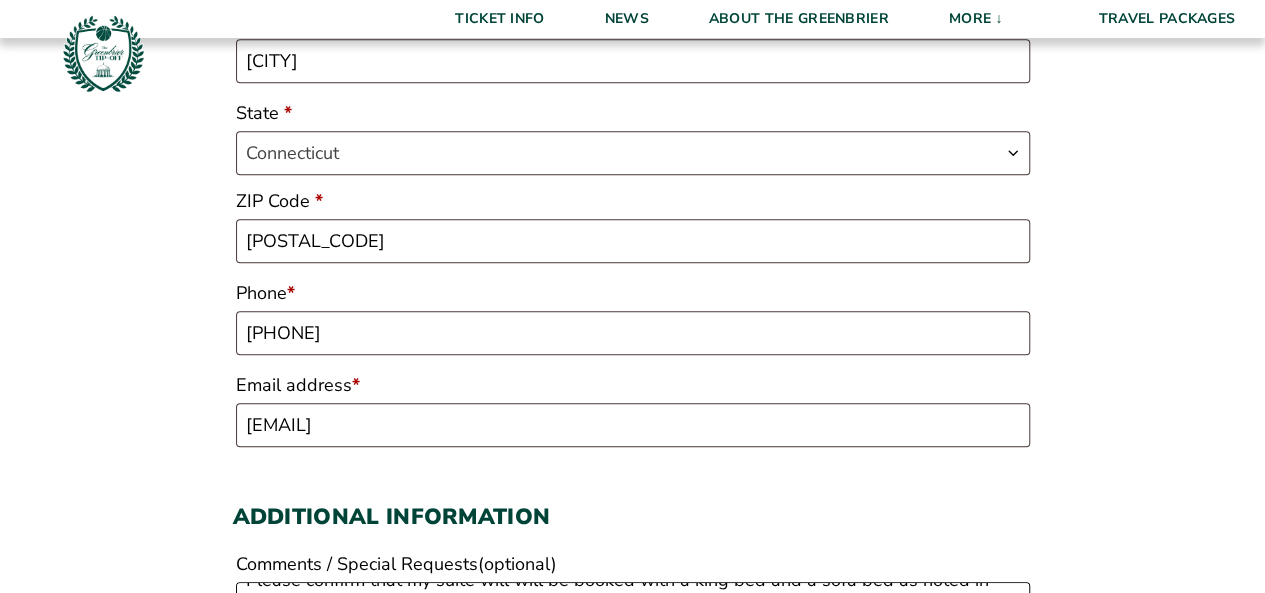scroll, scrollTop: 926, scrollLeft: 0, axis: vertical 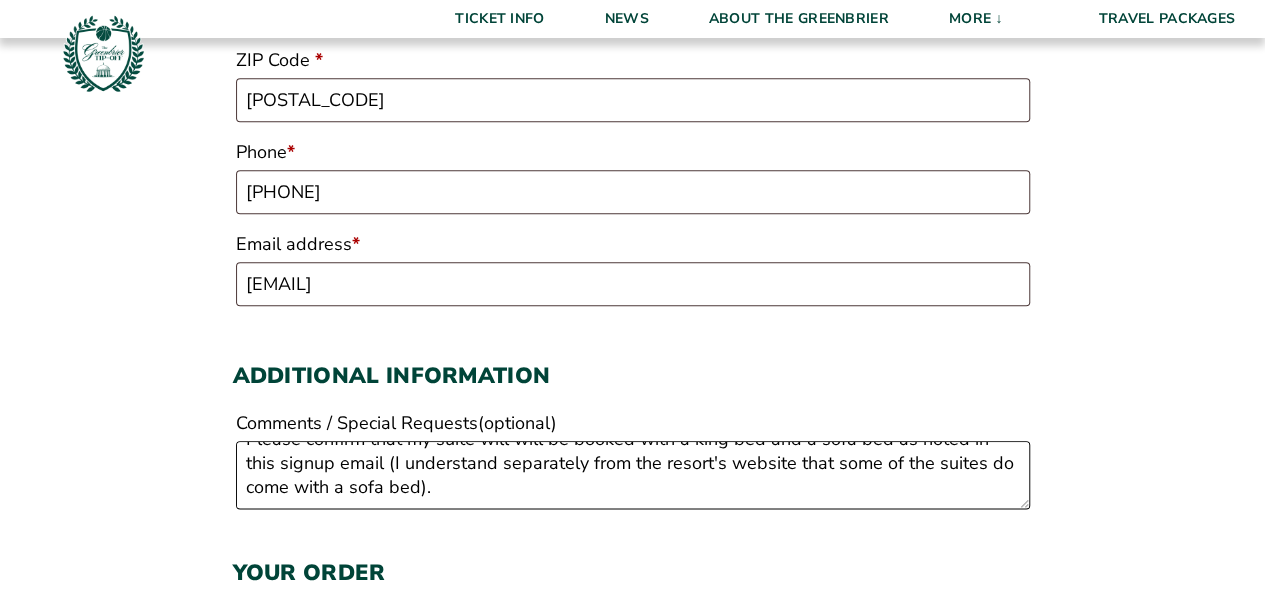 click on "Please confirm that my suite will will be booked with a king bed and a sofa bed as noted in this signup email (I understand separately from the resort's website that some of the suites do come with a sofa bed)." at bounding box center [633, 475] 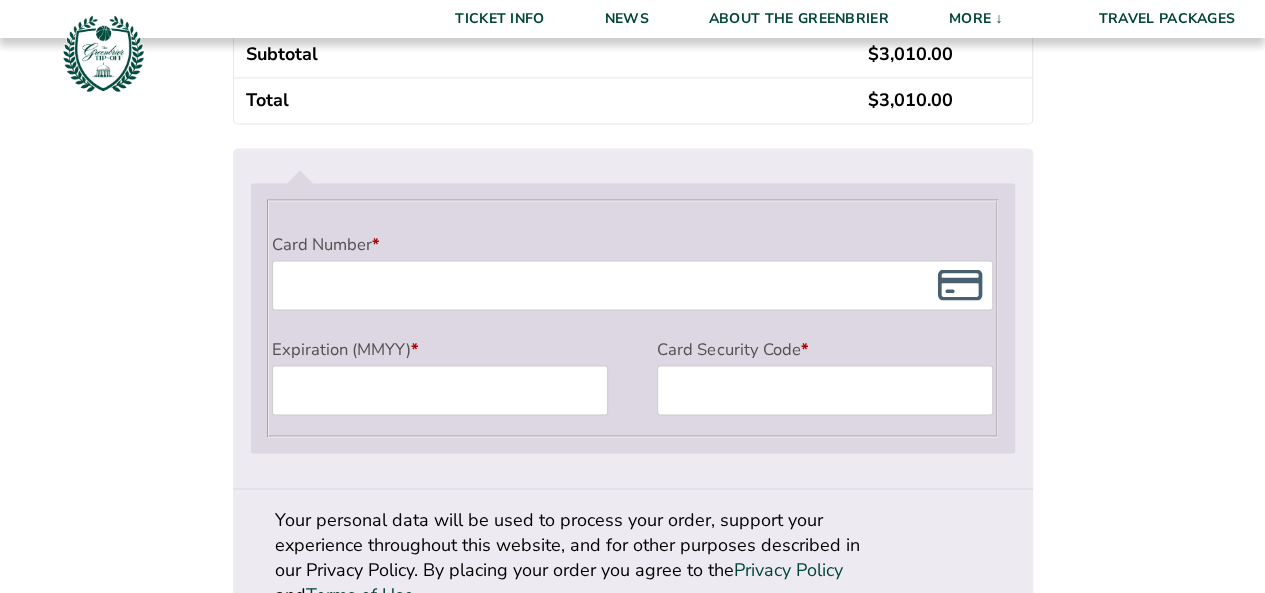 scroll, scrollTop: 1826, scrollLeft: 0, axis: vertical 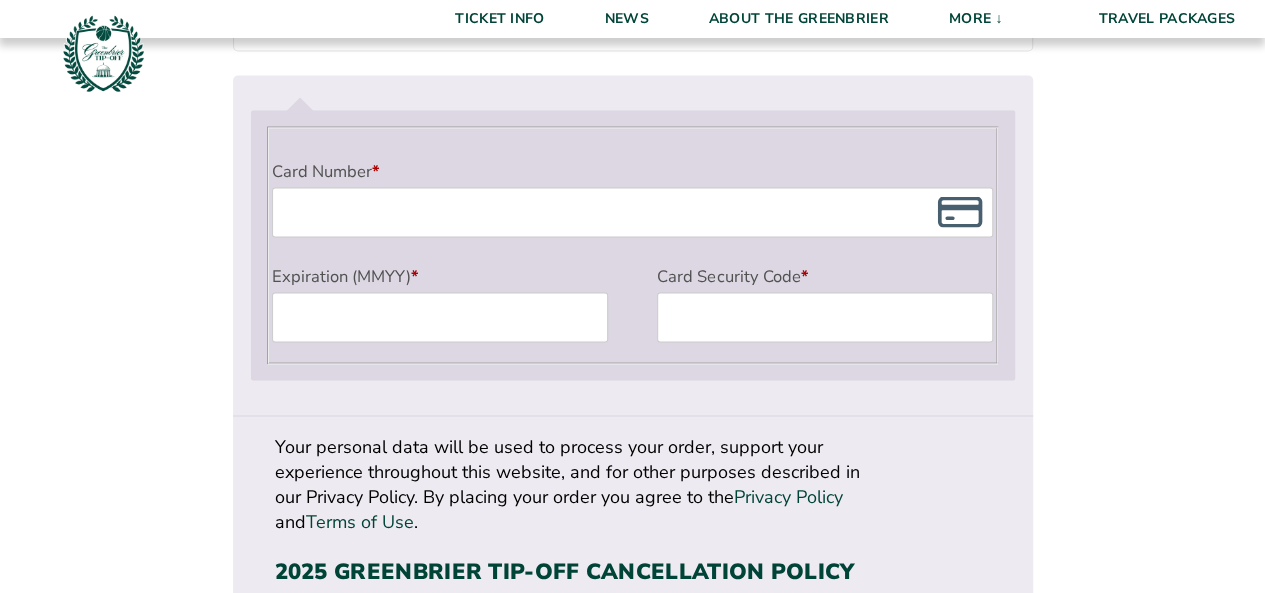type on "Please confirm that my suite will will be booked with a king bed and a sofa bed as noted in this signup email (I understand separately from the resort's website that some of the suites do not come with a sofa bed)." 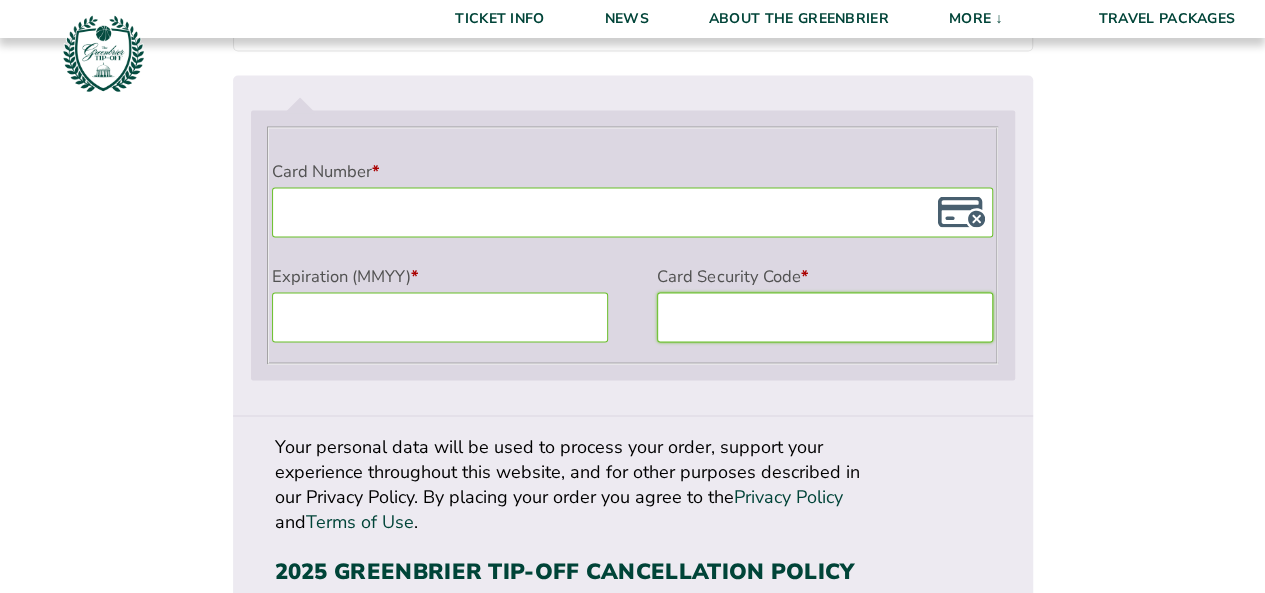 click on "Checkout
Discount Code:
Apply Code
Billing details
First name  * [FIRST] Last name  * [LAST] Company name  (optional) Country / Region  * Select a country / region… Afghanistan Åland Islands Albania Algeria American Samoa Andorra Angola Anguilla Antarctica Antigua and Barbuda Argentina Armenia Aruba Australia Austria Azerbaijan Bahamas Bahrain Bangladesh Barbados Belarus Belau Belgium Belize Benin Bermuda Bhutan Bolivia Bonaire, Saint Eustatius and Saba Bosnia and Herzegovina Botswana Bouvet Island Brazil British Indian Ocean Territory Brunei Bulgaria Burkina Faso Burundi Cambodia Cameroon Canada Cape Verde Cayman Islands Central African Republic Chad Chile China Christmas Island Cocos (Keeling) Islands Colombia Comoros Congo (Brazzaville) Congo (Kinshasa) Cook Islands Costa Rica Croatia Cuba Curaçao Cyprus Czech Republic Denmark Djibouti Dominica Ecuador" at bounding box center [632, -418] 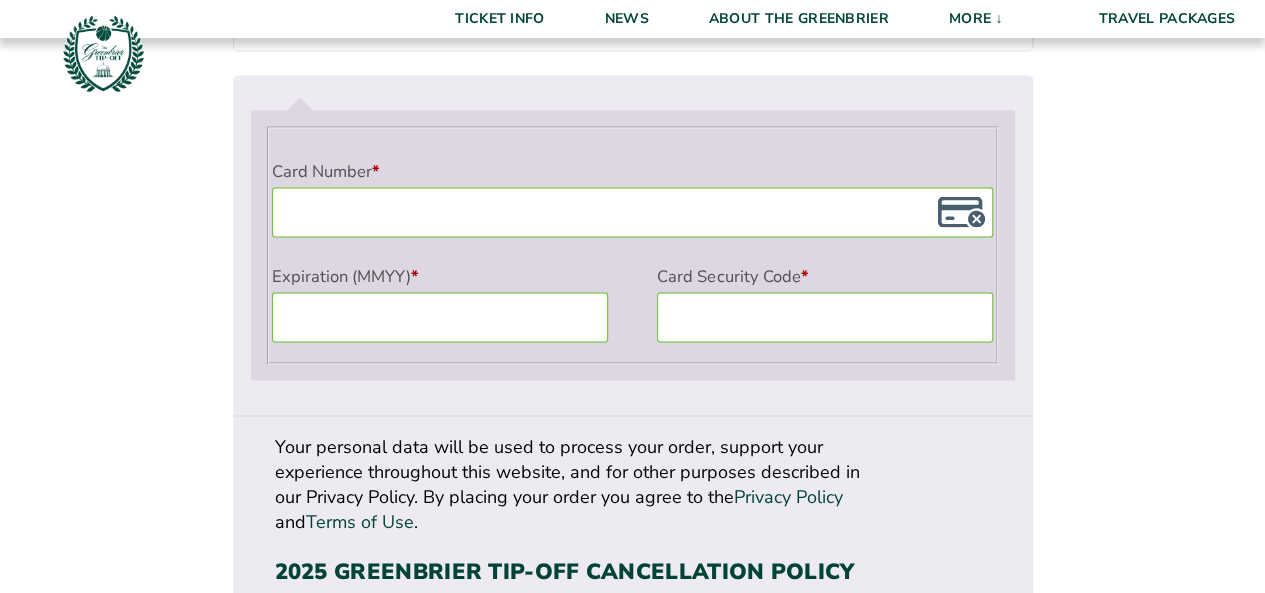 click on "Checkout
Discount Code:
Apply Code
Billing details
First name  * [FIRST] Last name  * [LAST] Company name  (optional) Country / Region  * Select a country / region… Afghanistan Åland Islands Albania Algeria American Samoa Andorra Angola Anguilla Antarctica Antigua and Barbuda Argentina Armenia Aruba Australia Austria Azerbaijan Bahamas Bahrain Bangladesh Barbados Belarus Belau Belgium Belize Benin Bermuda Bhutan Bolivia Bonaire, Saint Eustatius and Saba Bosnia and Herzegovina Botswana Bouvet Island Brazil British Indian Ocean Territory Brunei Bulgaria Burkina Faso Burundi Cambodia Cameroon Canada Cape Verde Cayman Islands Central African Republic Chad Chile China Christmas Island Cocos (Keeling) Islands Colombia Comoros Congo (Brazzaville) Congo (Kinshasa) Cook Islands Costa Rica Croatia Cuba Curaçao Cyprus Czech Republic Denmark Djibouti Dominica Ecuador" at bounding box center [632, -418] 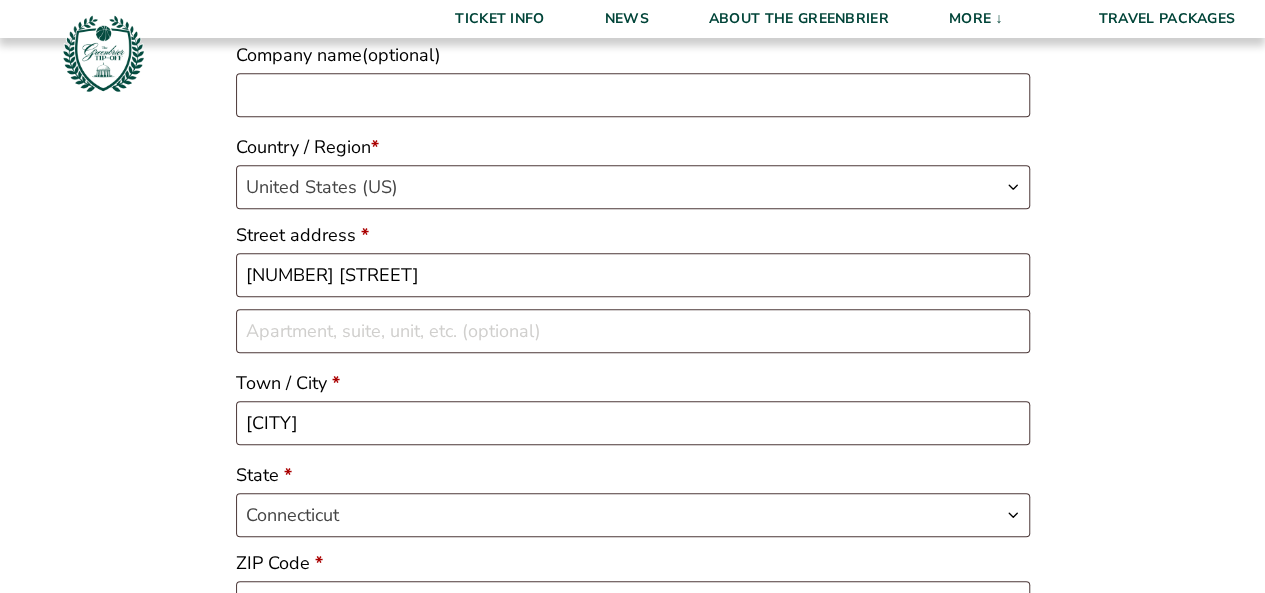scroll, scrollTop: 100, scrollLeft: 0, axis: vertical 